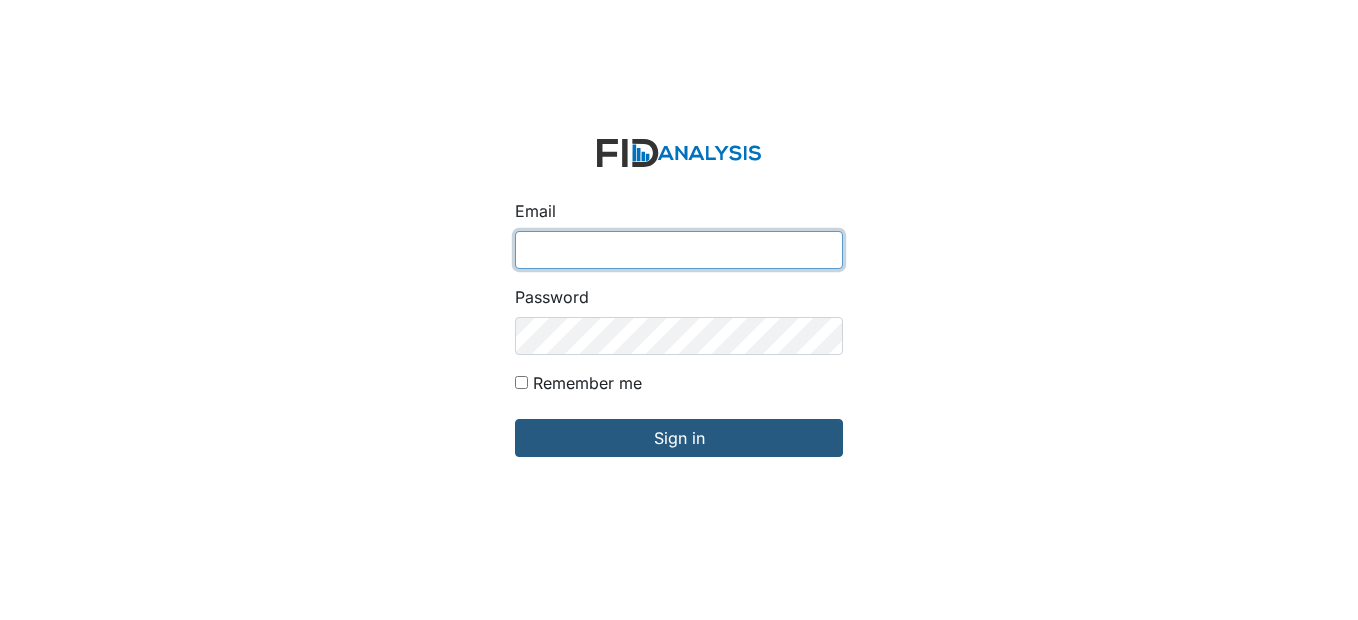 scroll, scrollTop: 0, scrollLeft: 0, axis: both 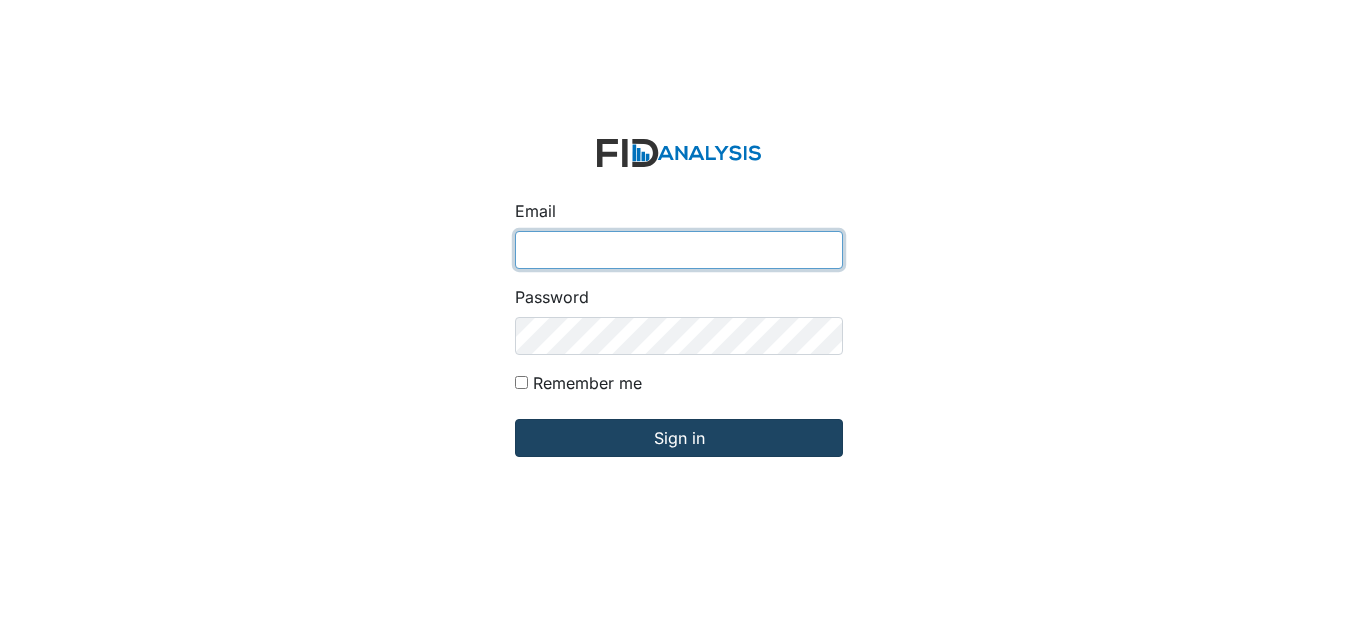 type on "[EMAIL_ADDRESS][DOMAIN_NAME]" 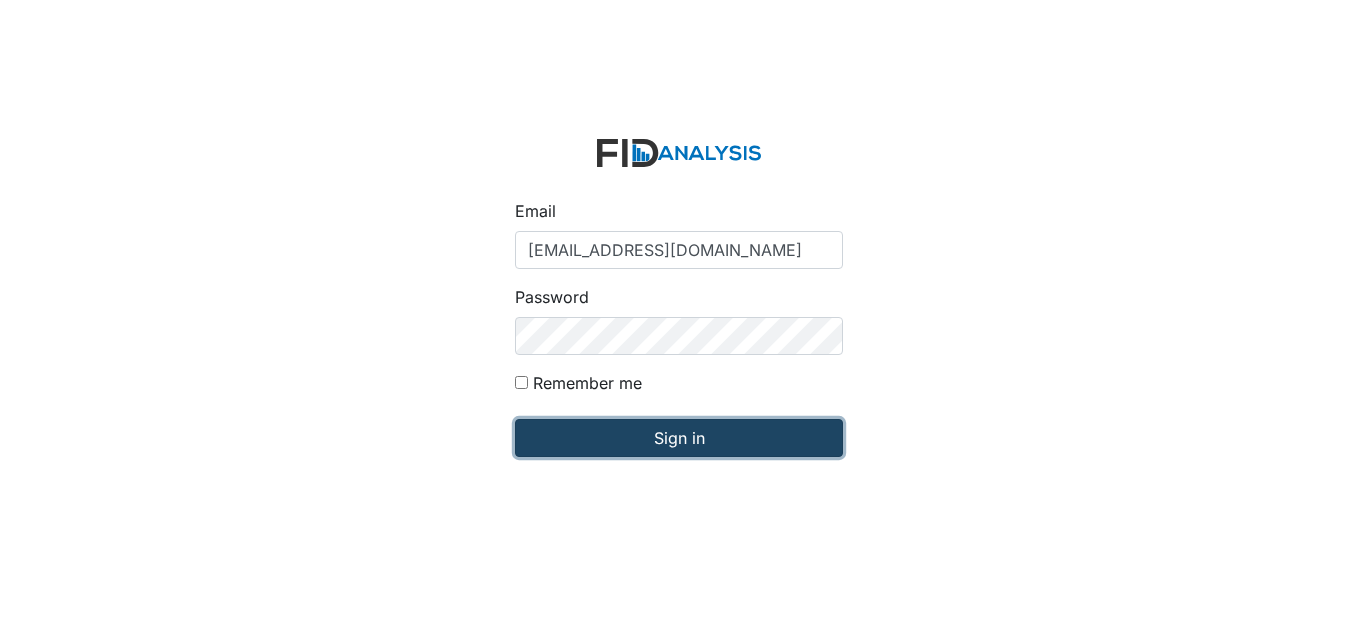click on "Sign in" at bounding box center (679, 438) 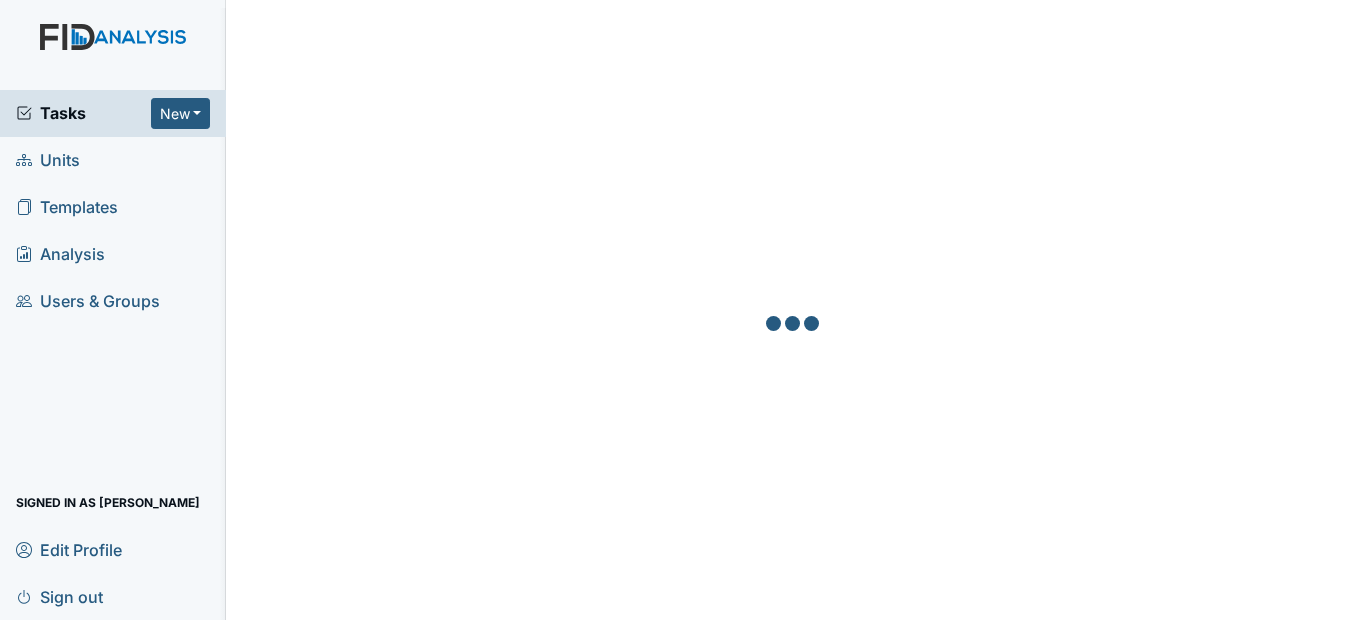 scroll, scrollTop: 0, scrollLeft: 0, axis: both 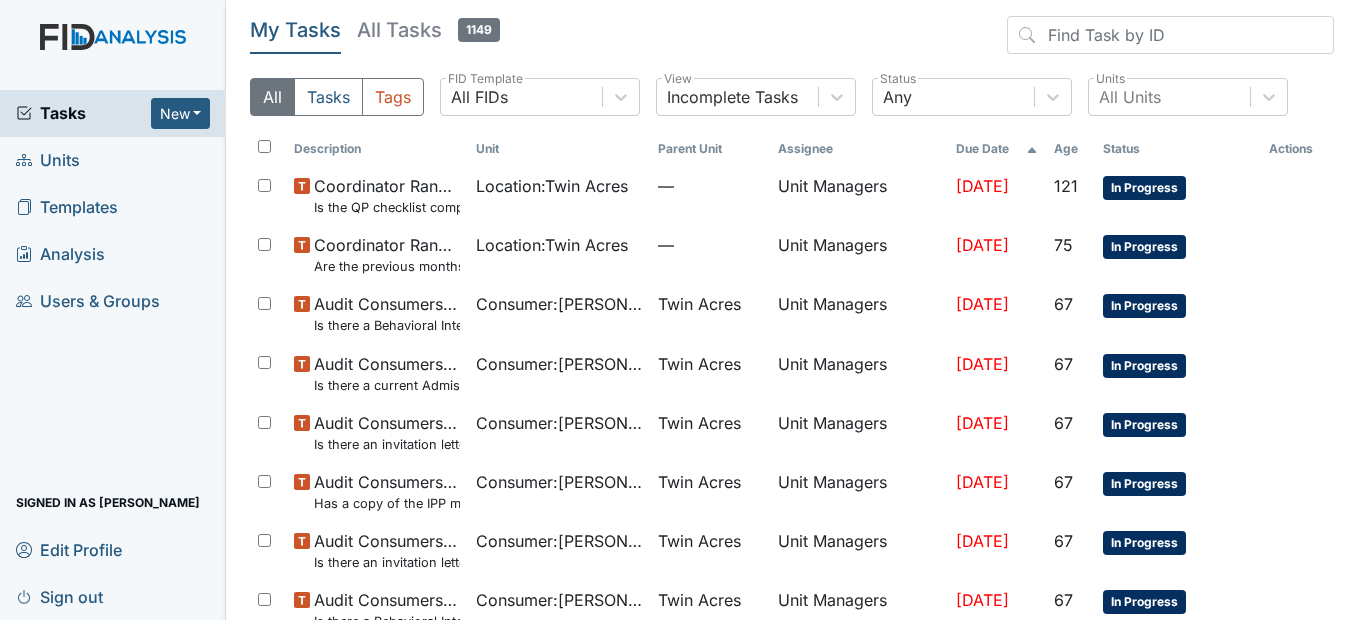 click on "Units" at bounding box center [113, 160] 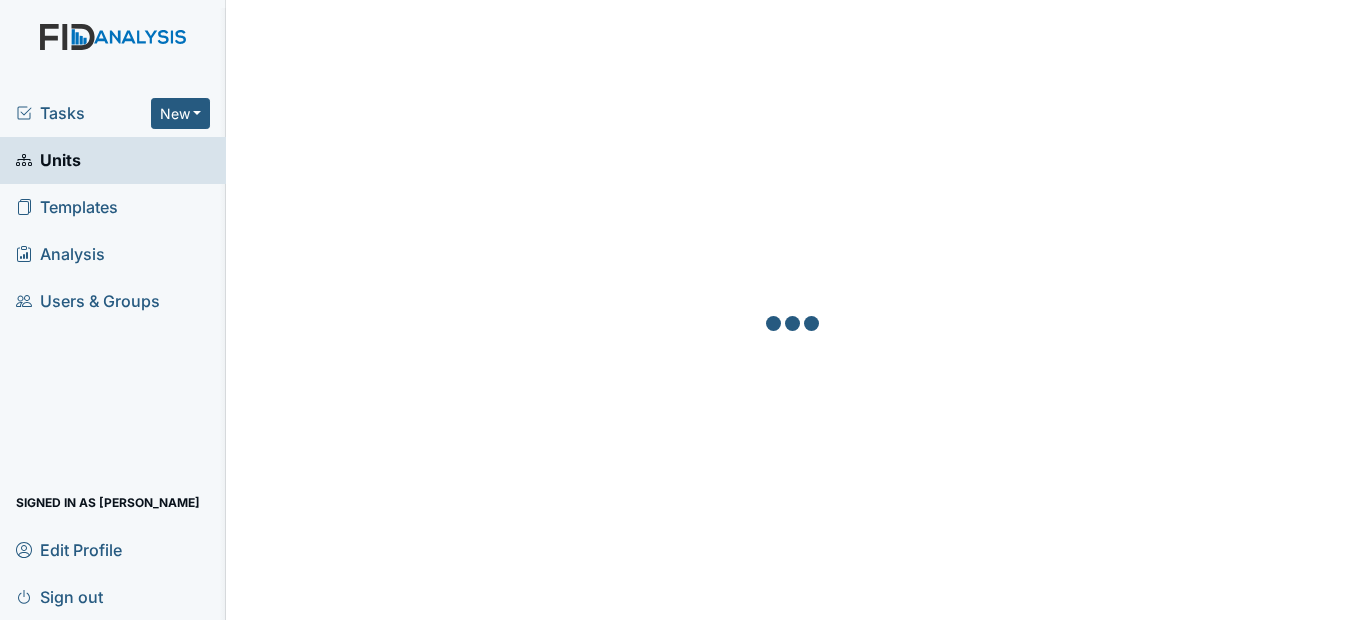 scroll, scrollTop: 0, scrollLeft: 0, axis: both 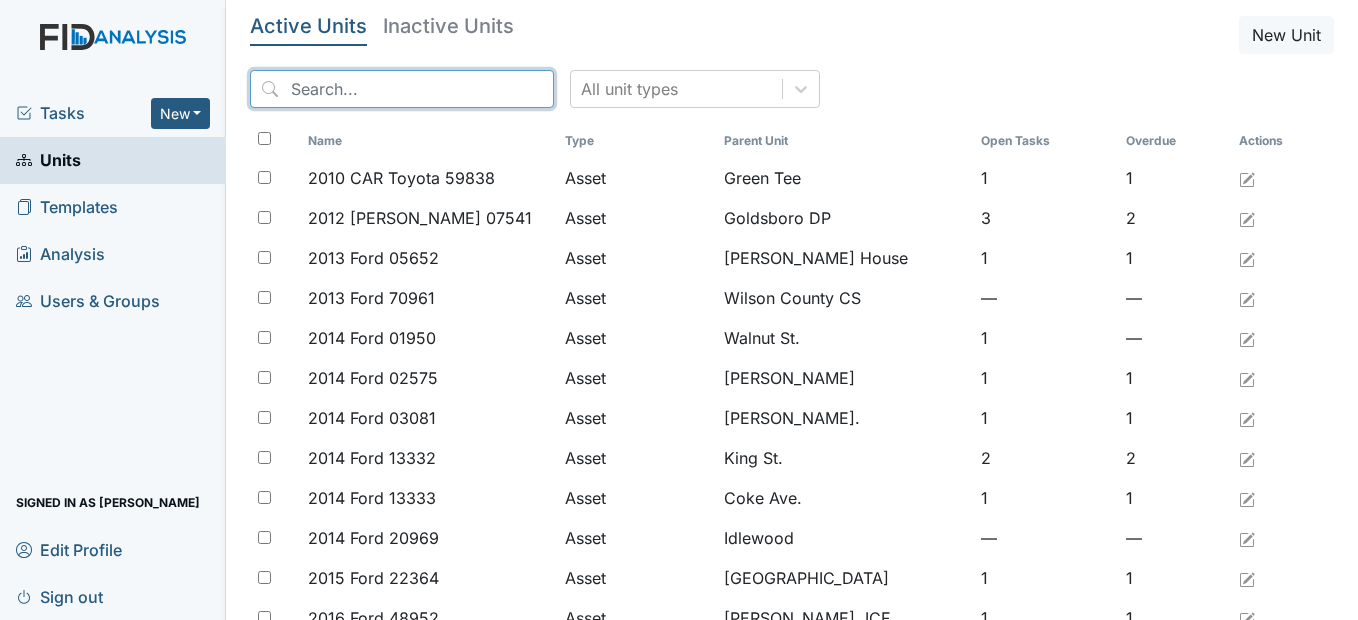 click at bounding box center [402, 89] 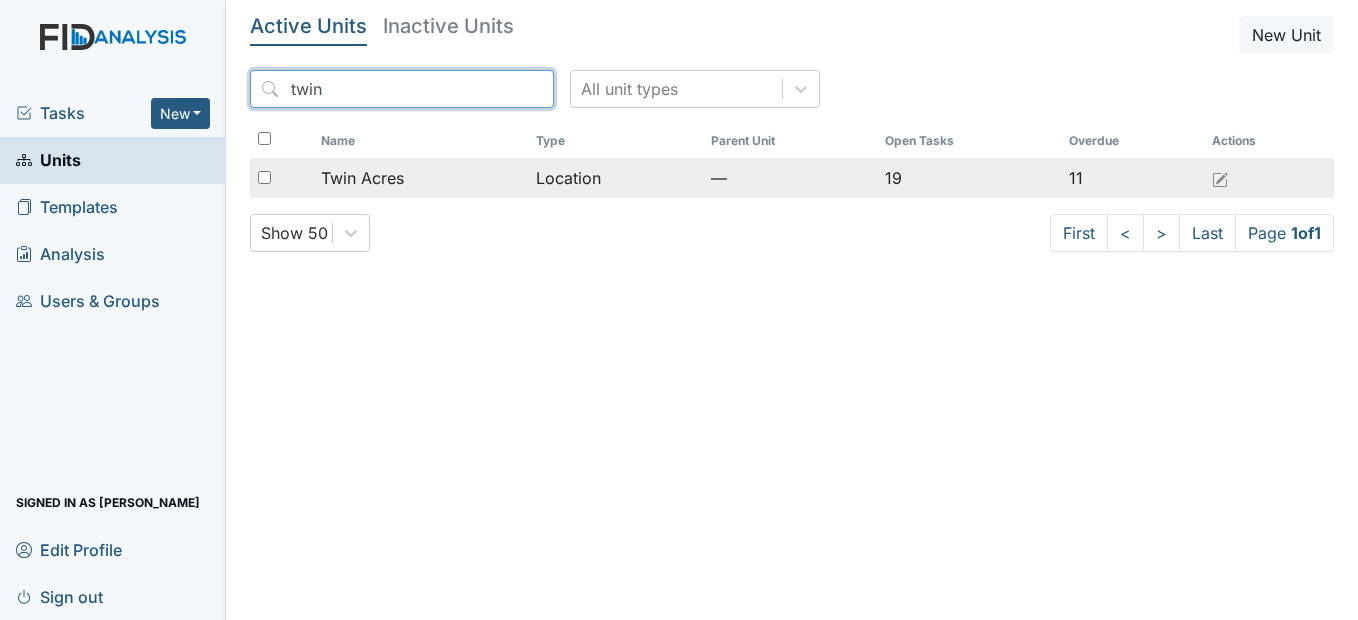 type on "twin" 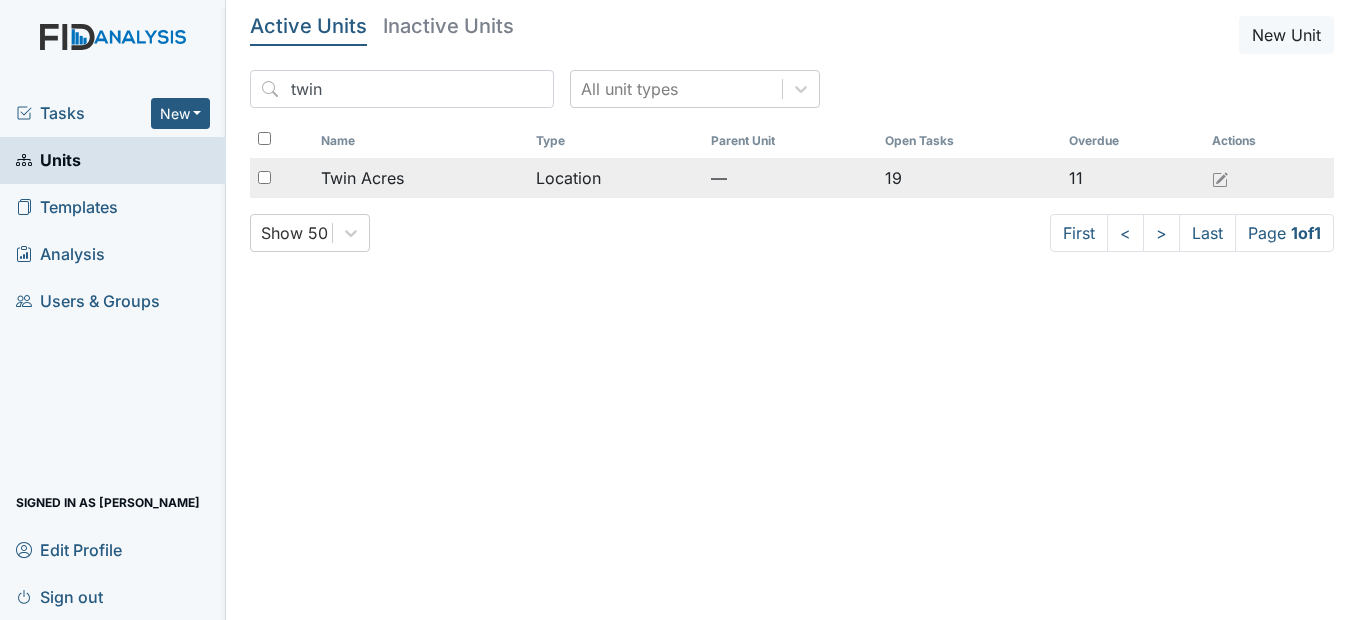 click on "Twin Acres" at bounding box center [362, 178] 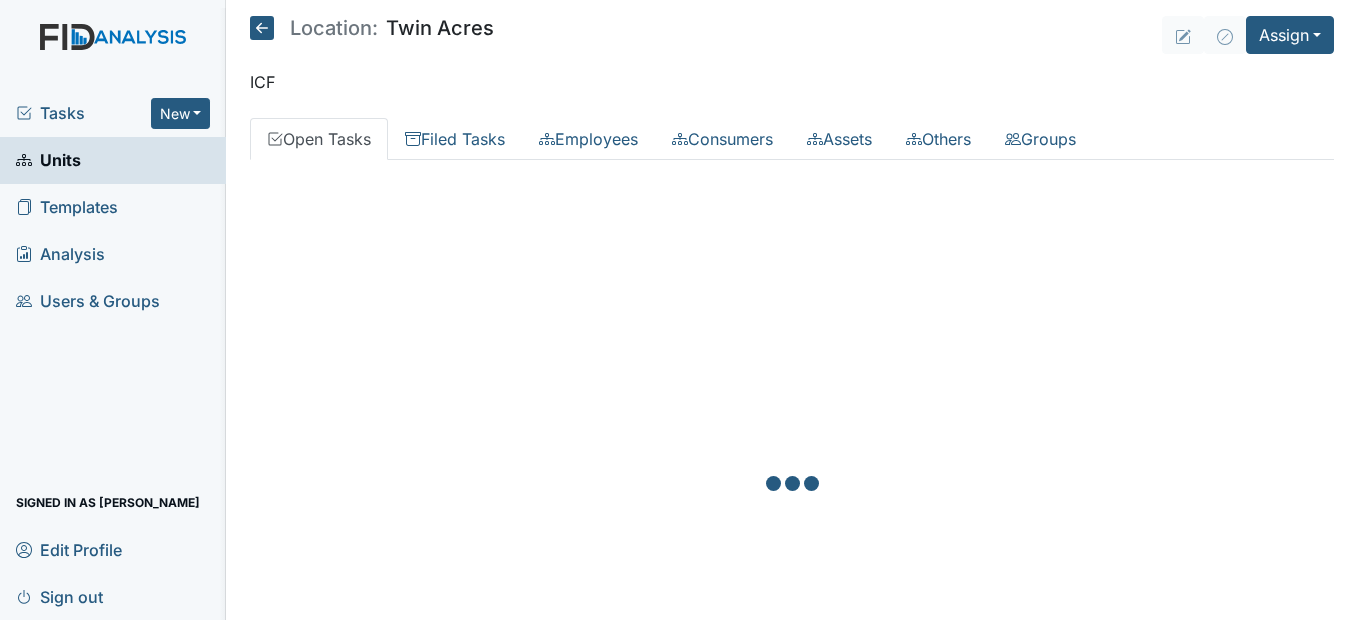 scroll, scrollTop: 0, scrollLeft: 0, axis: both 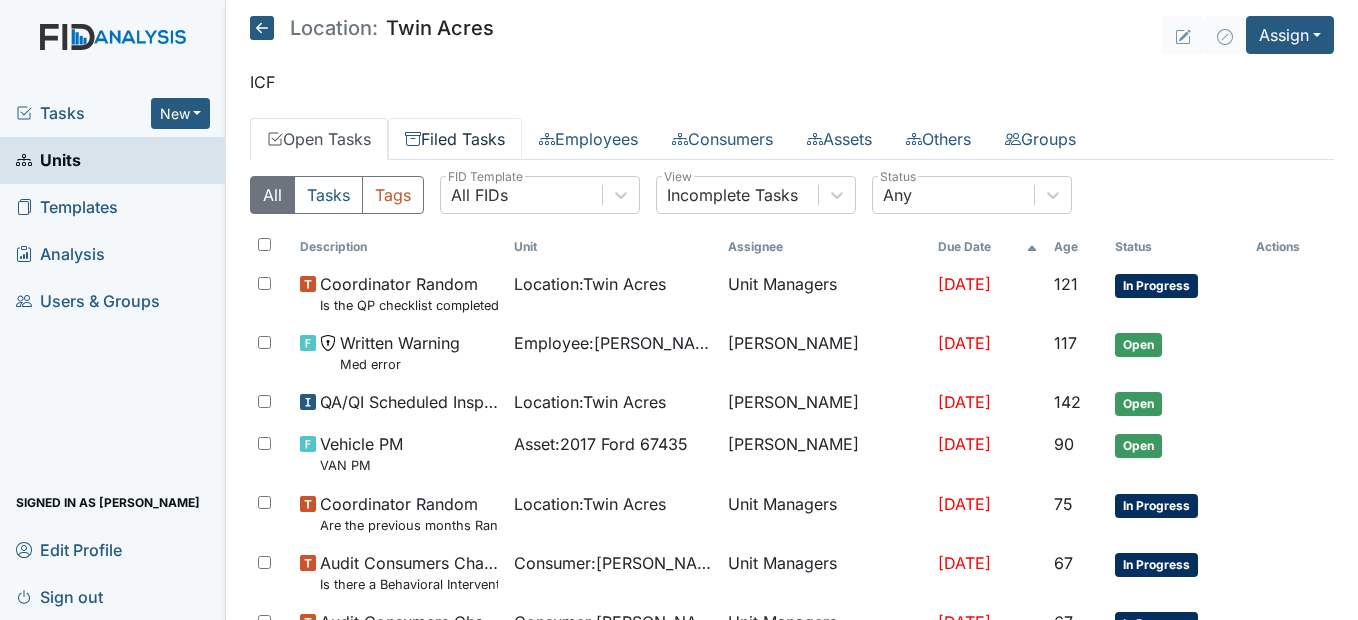 click on "Filed Tasks" at bounding box center (455, 139) 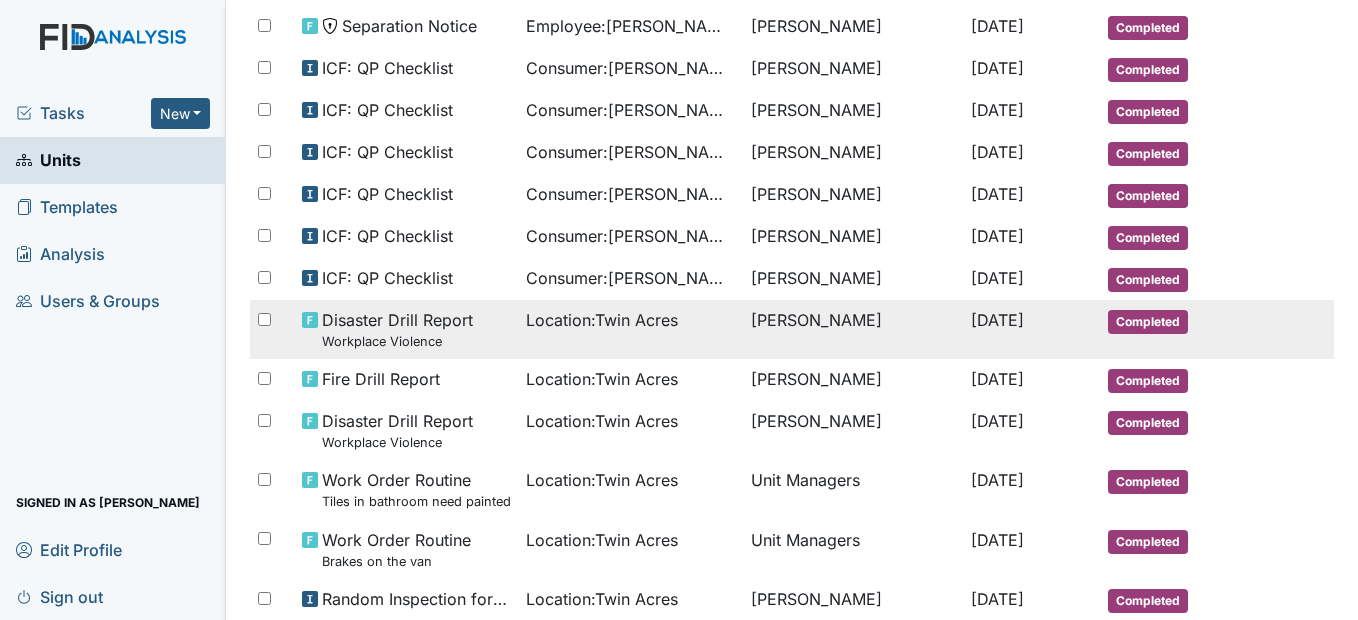 scroll, scrollTop: 400, scrollLeft: 0, axis: vertical 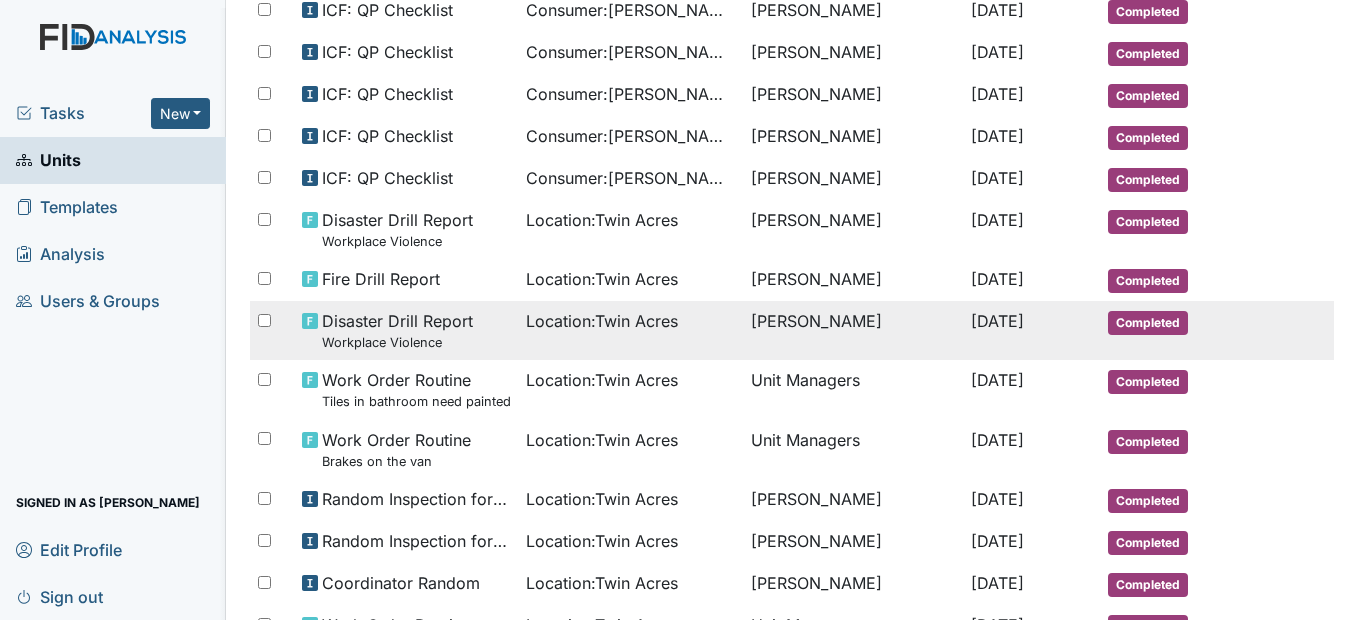 click on "Location :  Twin Acres" at bounding box center [630, 330] 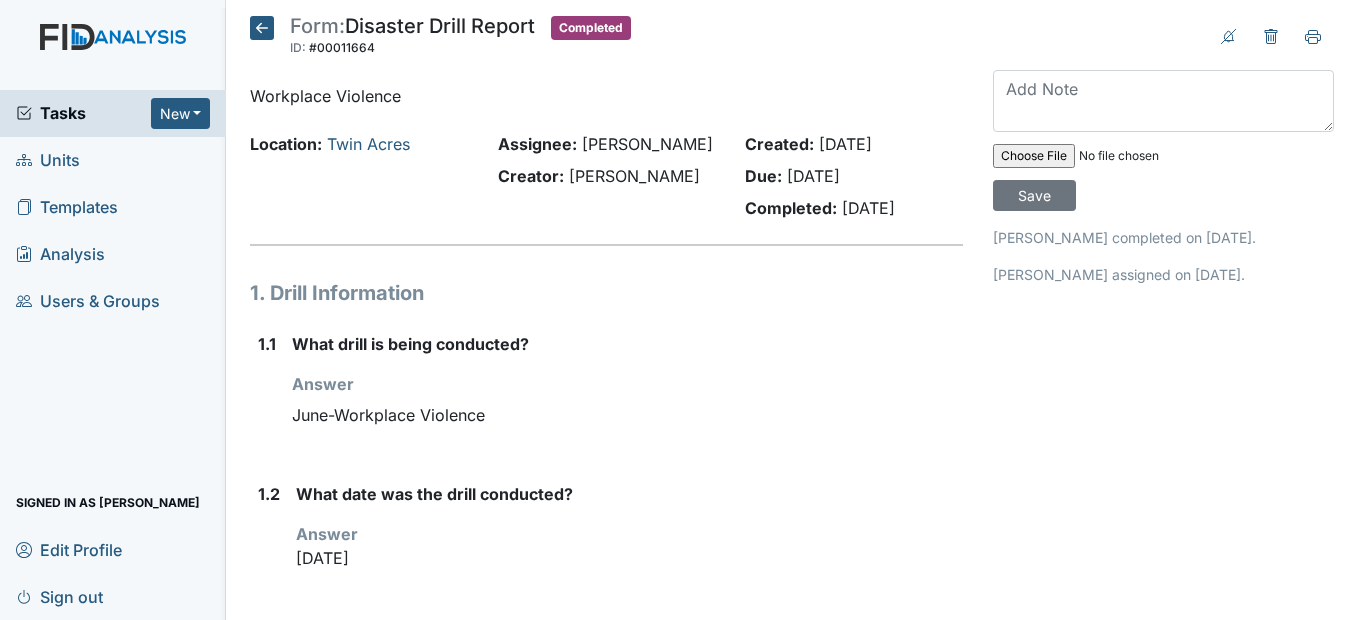 scroll, scrollTop: 0, scrollLeft: 0, axis: both 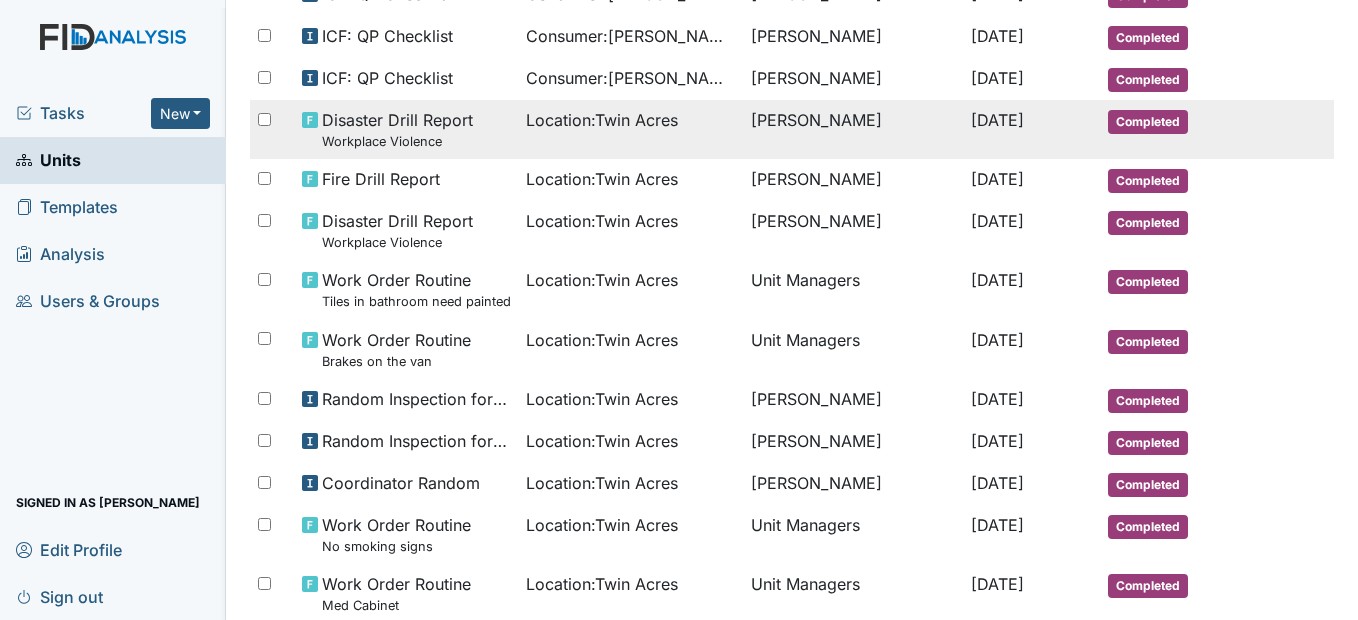 click on "Location :  Twin Acres" at bounding box center [602, 120] 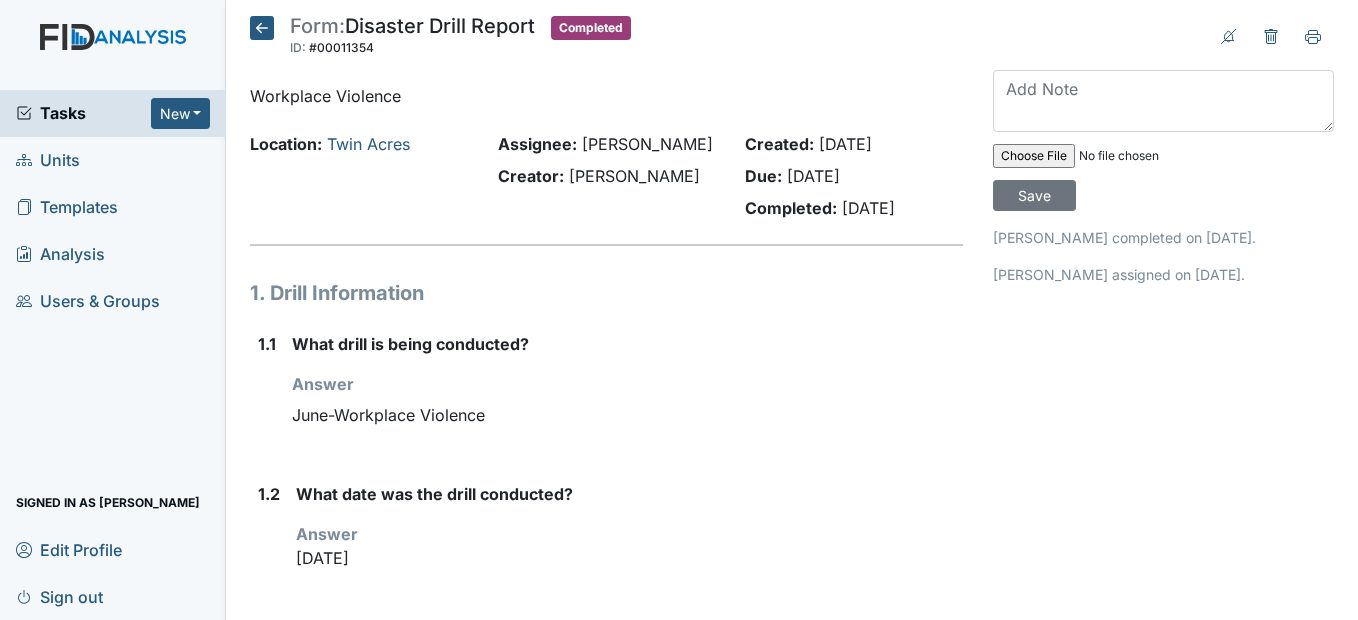 scroll, scrollTop: 0, scrollLeft: 0, axis: both 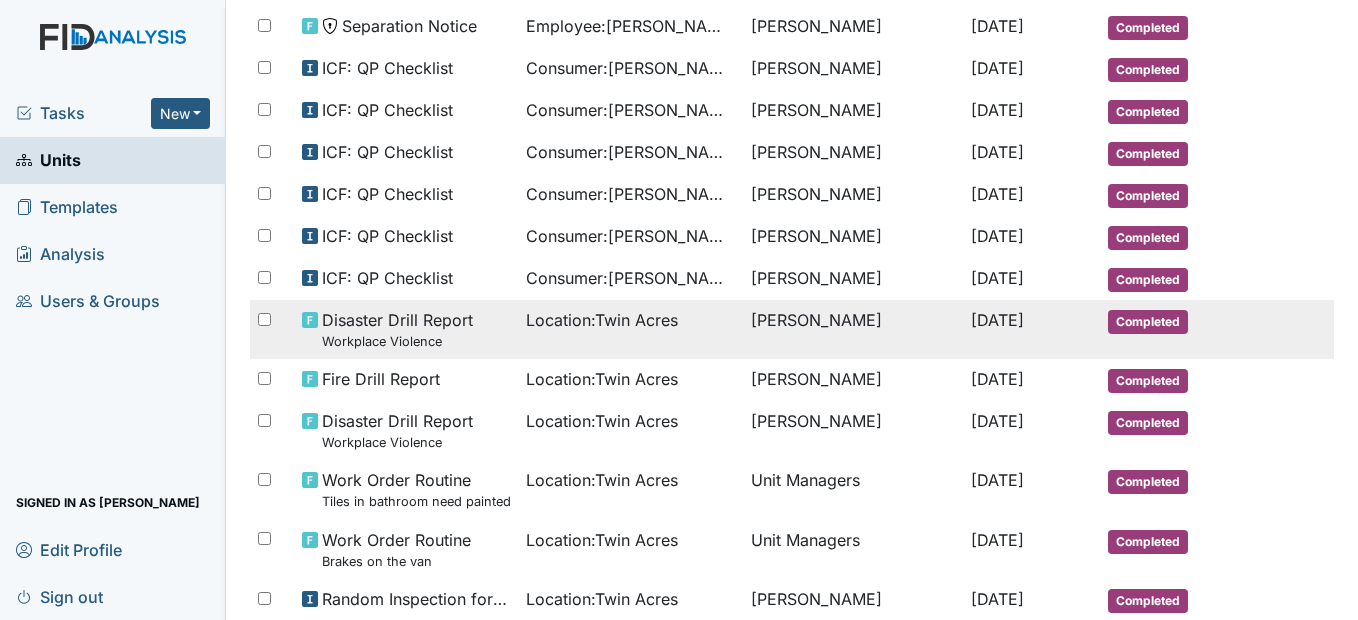 click on "Workplace Violence" at bounding box center (397, 341) 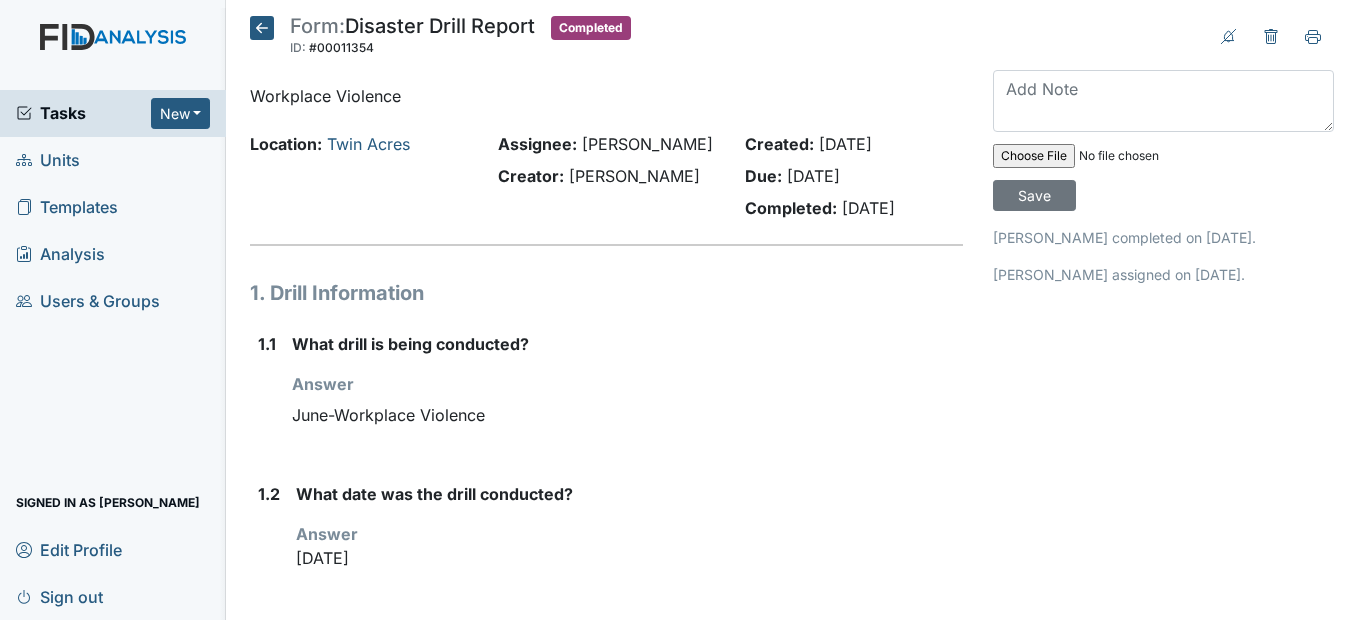 scroll, scrollTop: 0, scrollLeft: 0, axis: both 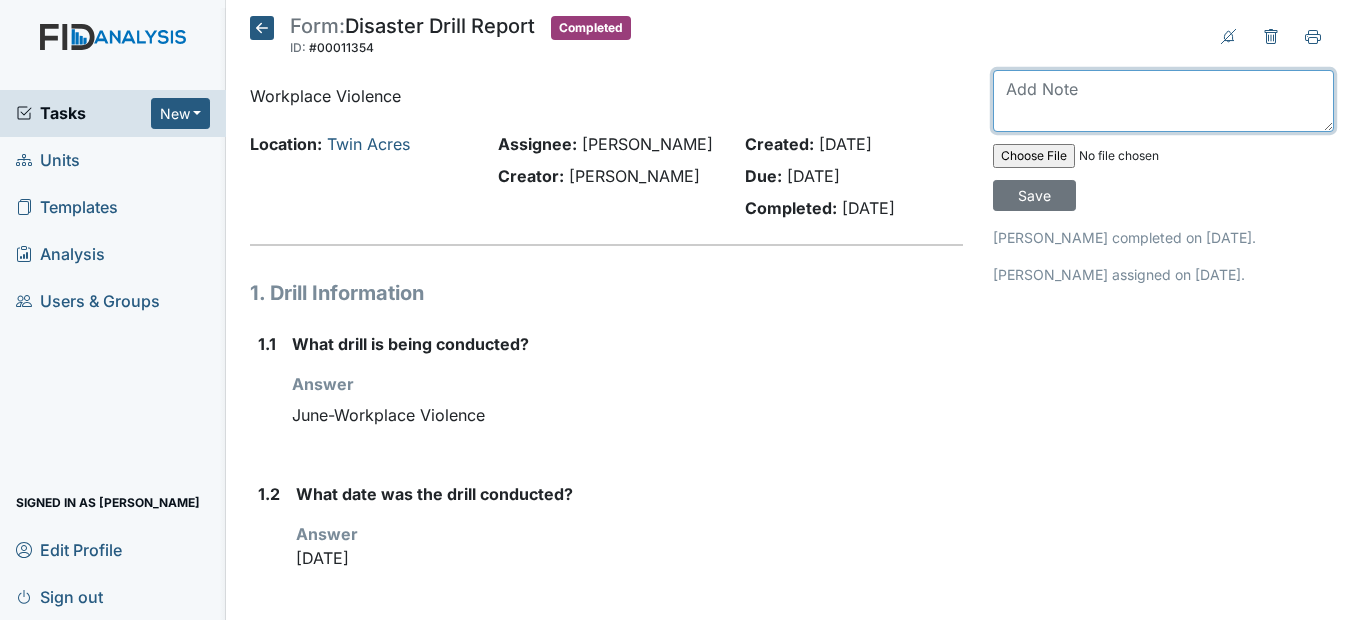 click at bounding box center [1163, 101] 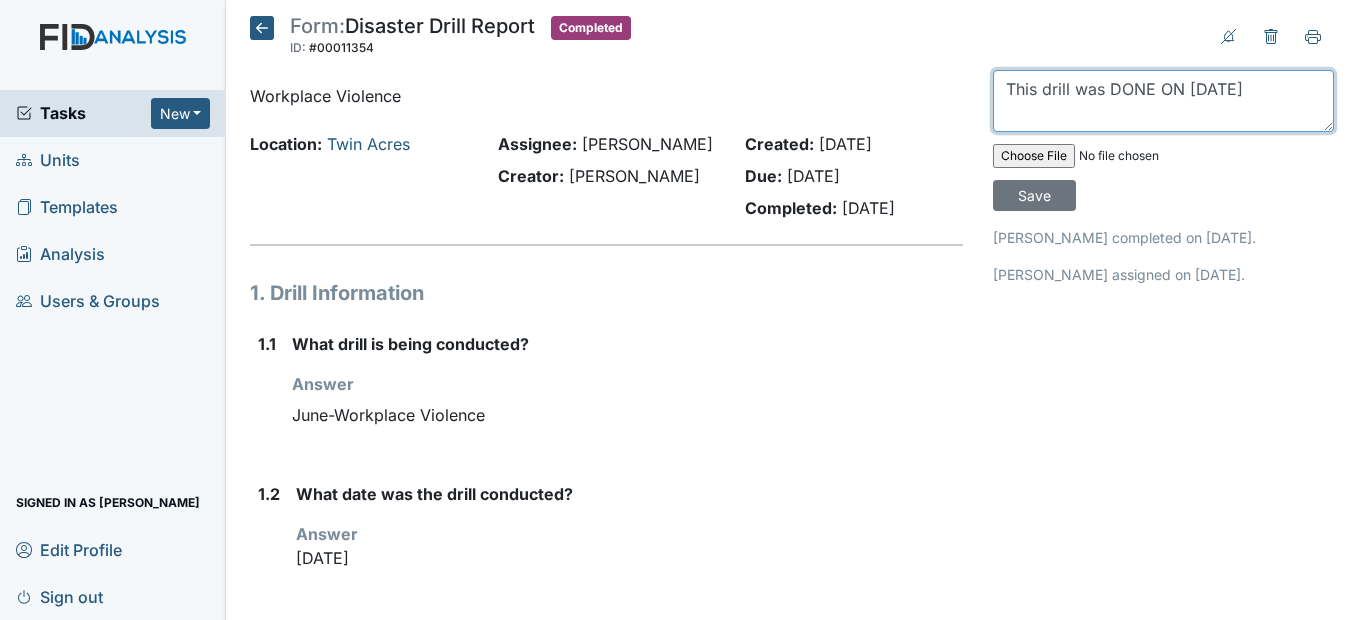 click on "This drill was DONE ON 6/24/2025" at bounding box center (1163, 101) 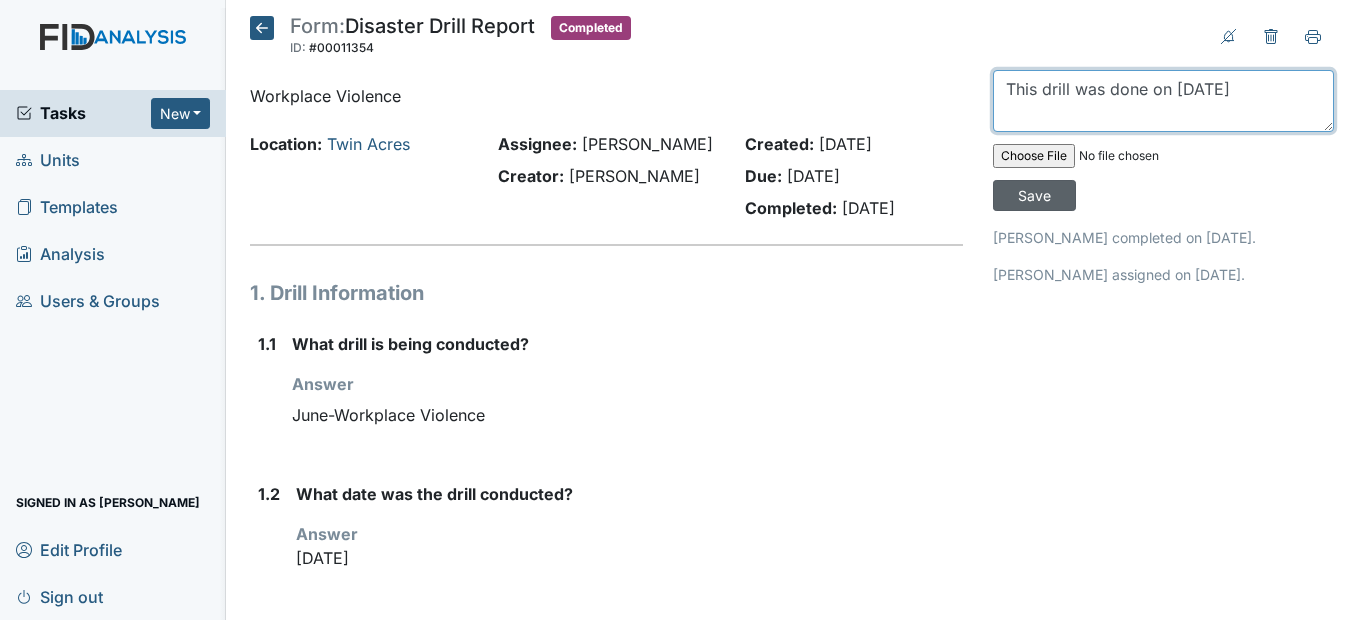 type on "This drill was done on 6/24/2025" 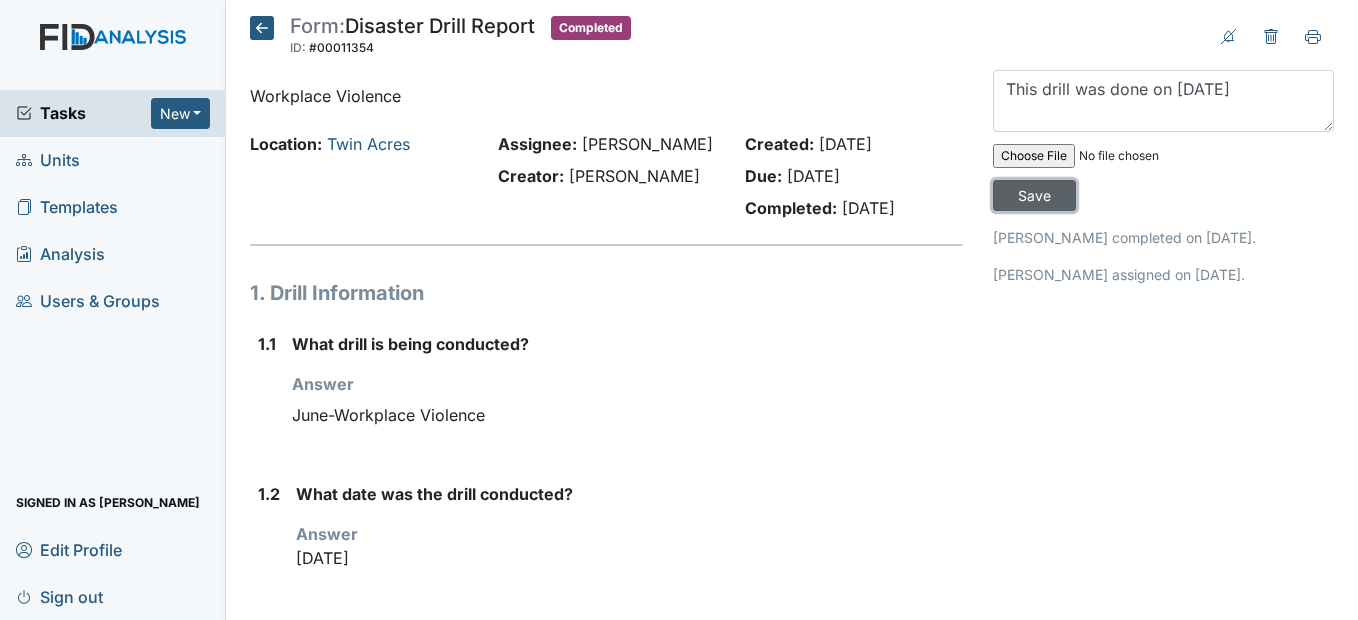click on "Save" at bounding box center [1034, 195] 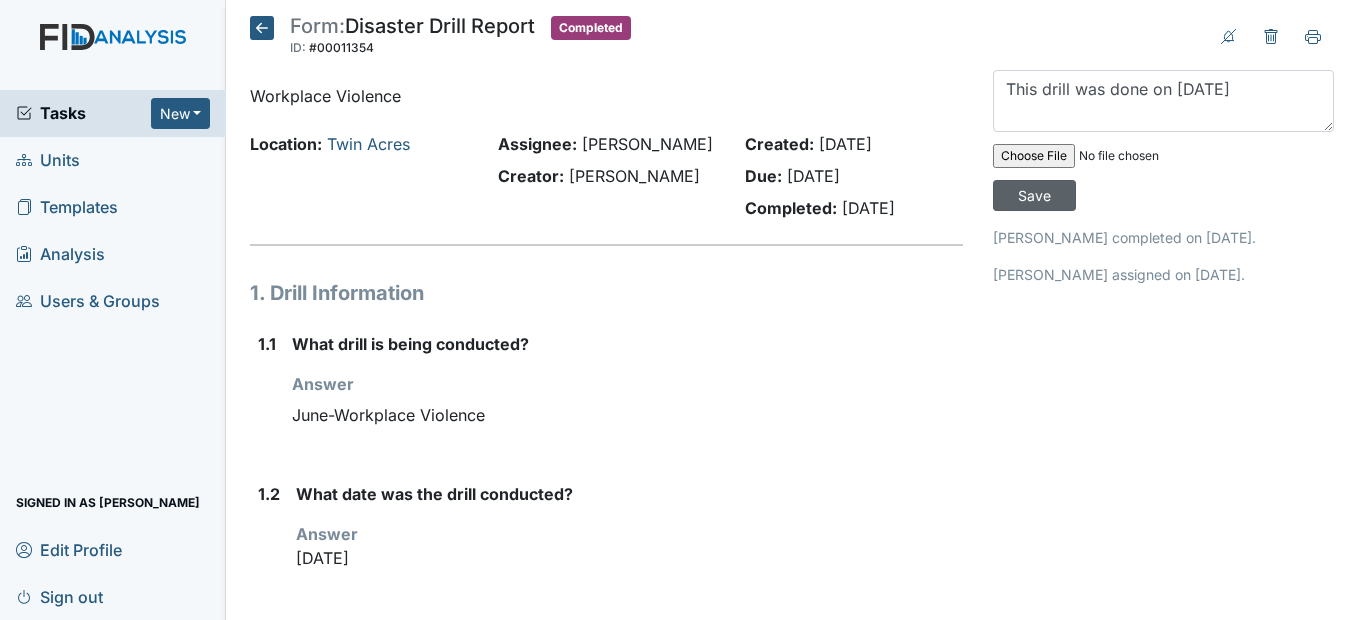type 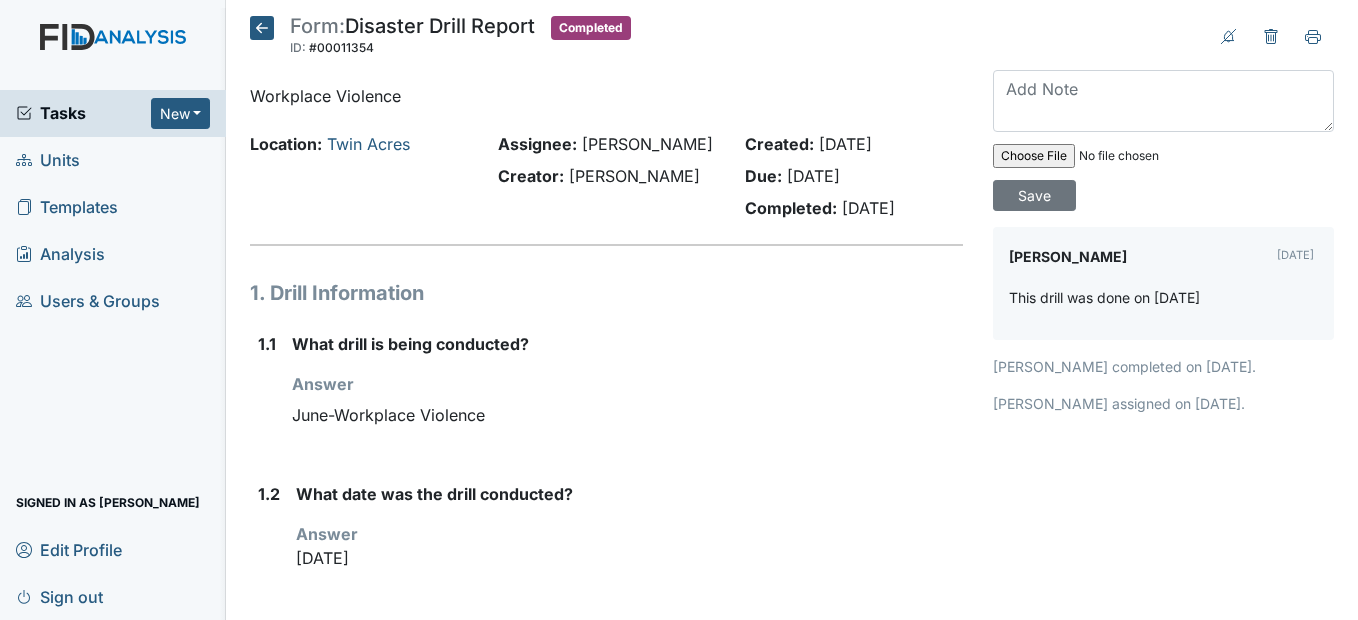 click 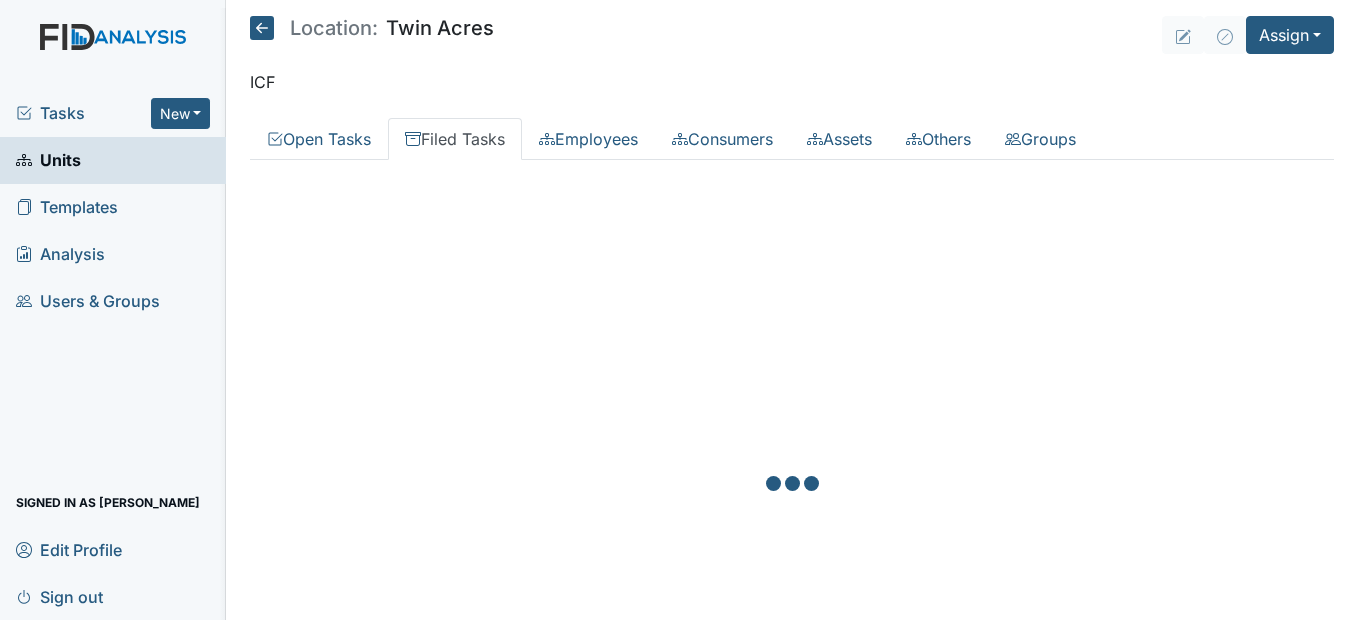scroll, scrollTop: 0, scrollLeft: 0, axis: both 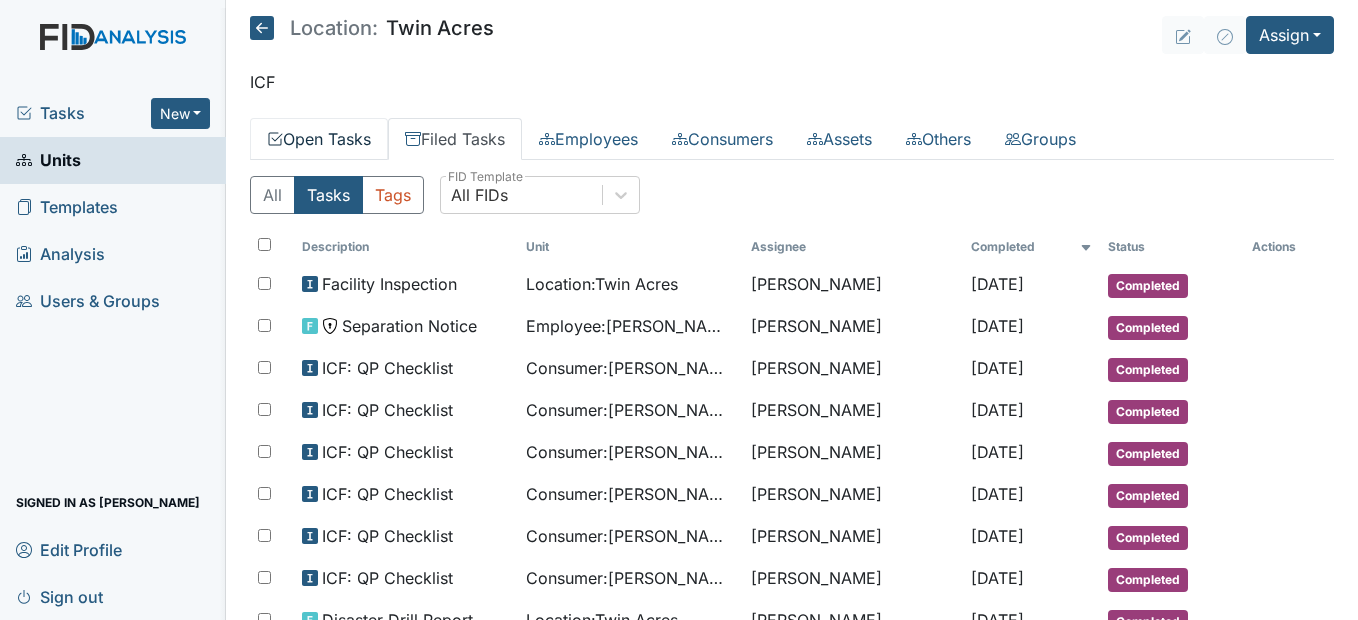 click on "Open Tasks" at bounding box center [319, 139] 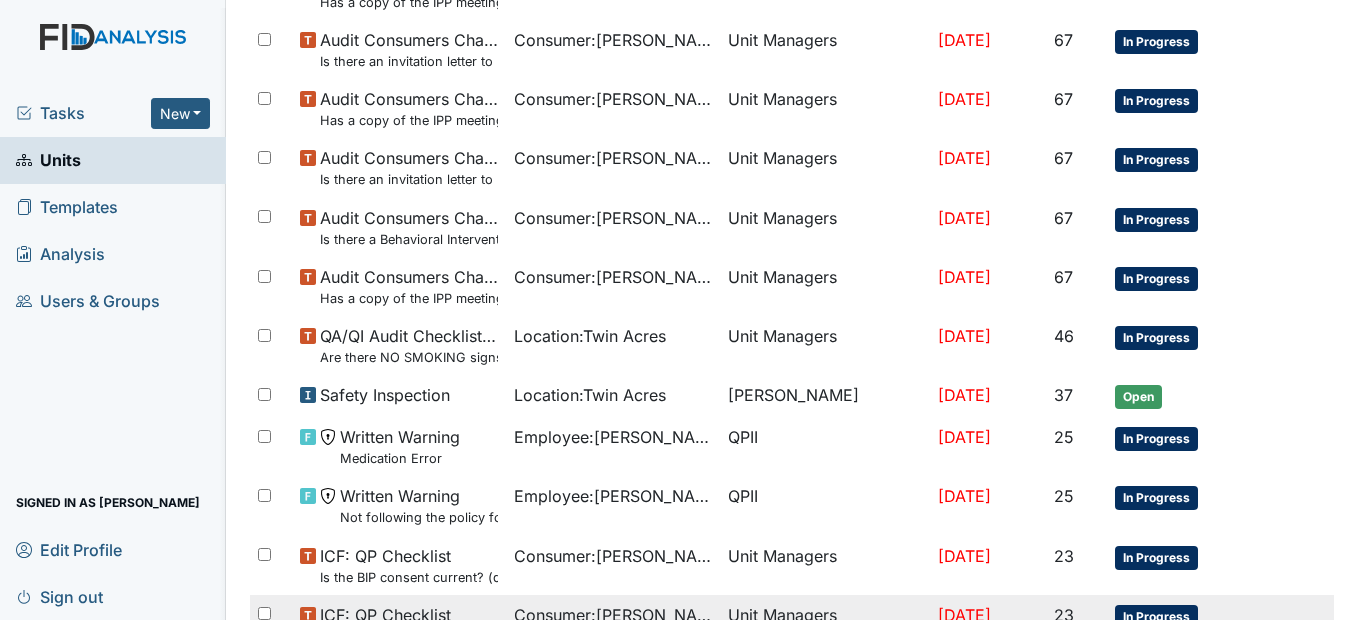 scroll, scrollTop: 1487, scrollLeft: 0, axis: vertical 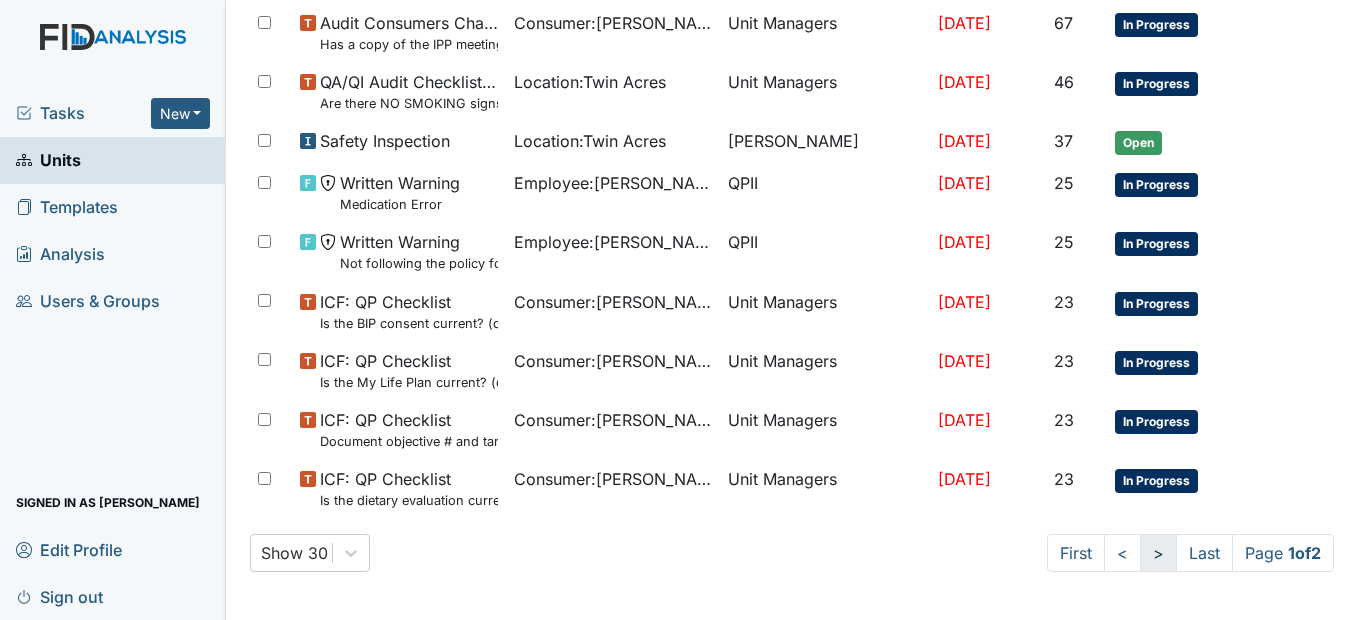click on ">" at bounding box center [1158, 553] 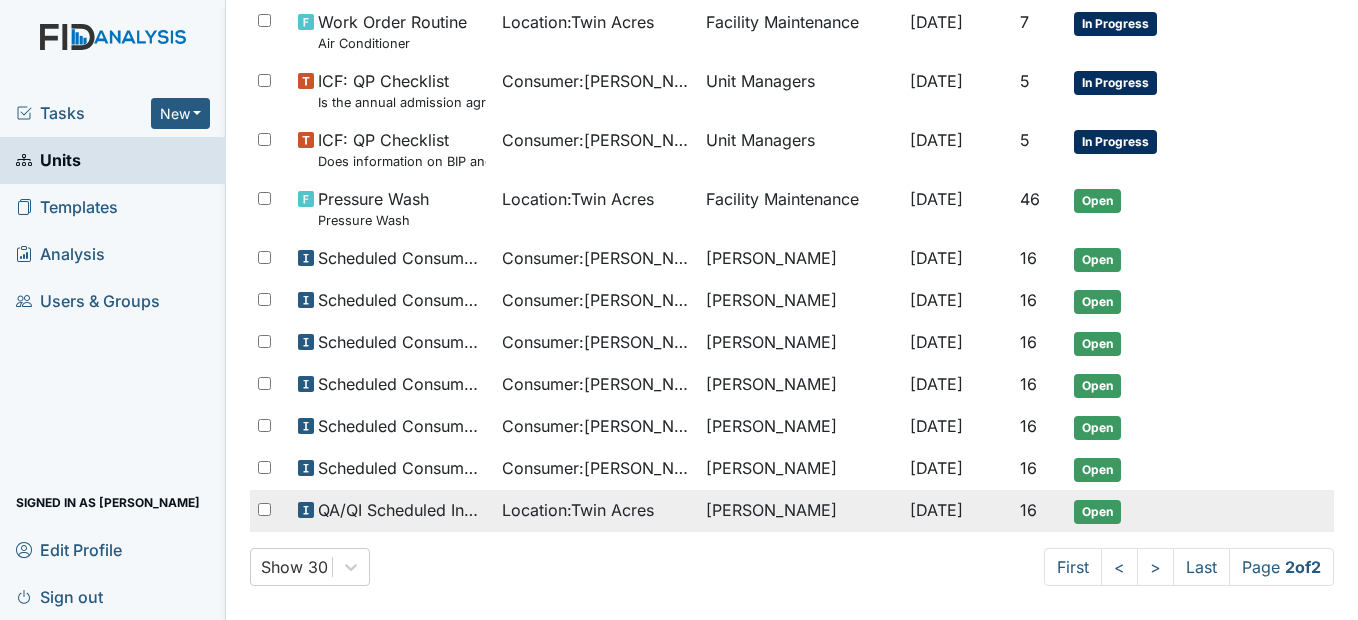 scroll, scrollTop: 893, scrollLeft: 0, axis: vertical 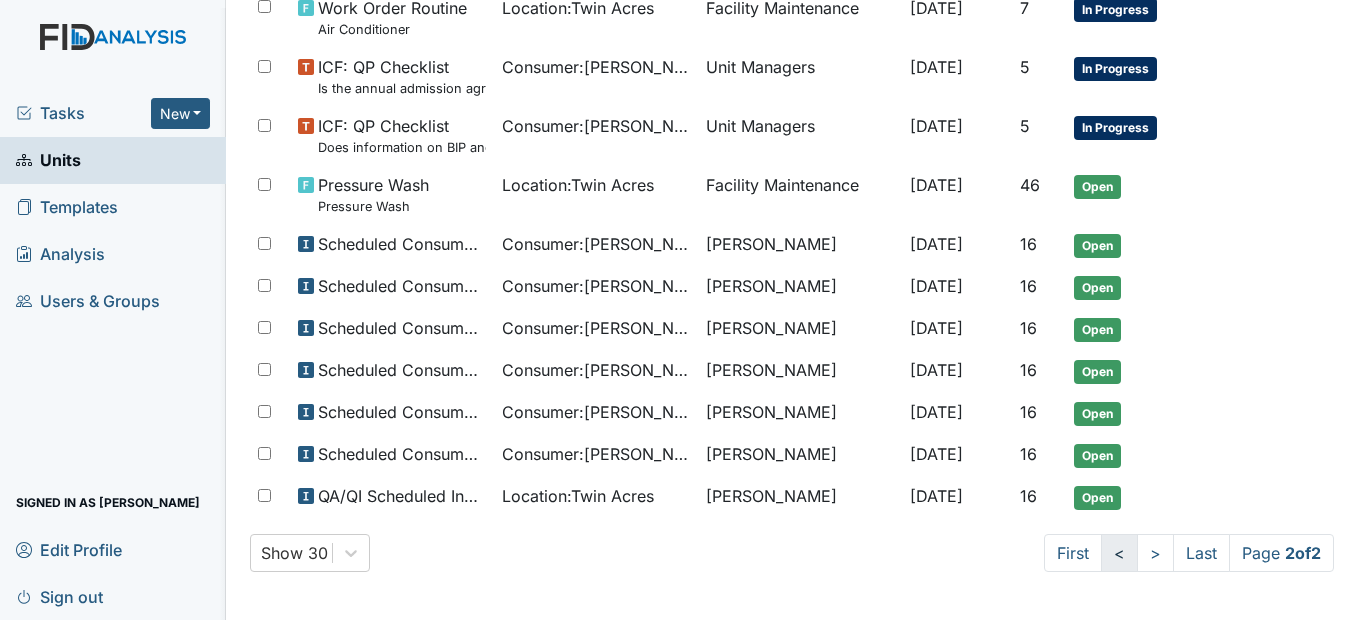 click on "<" at bounding box center [1119, 553] 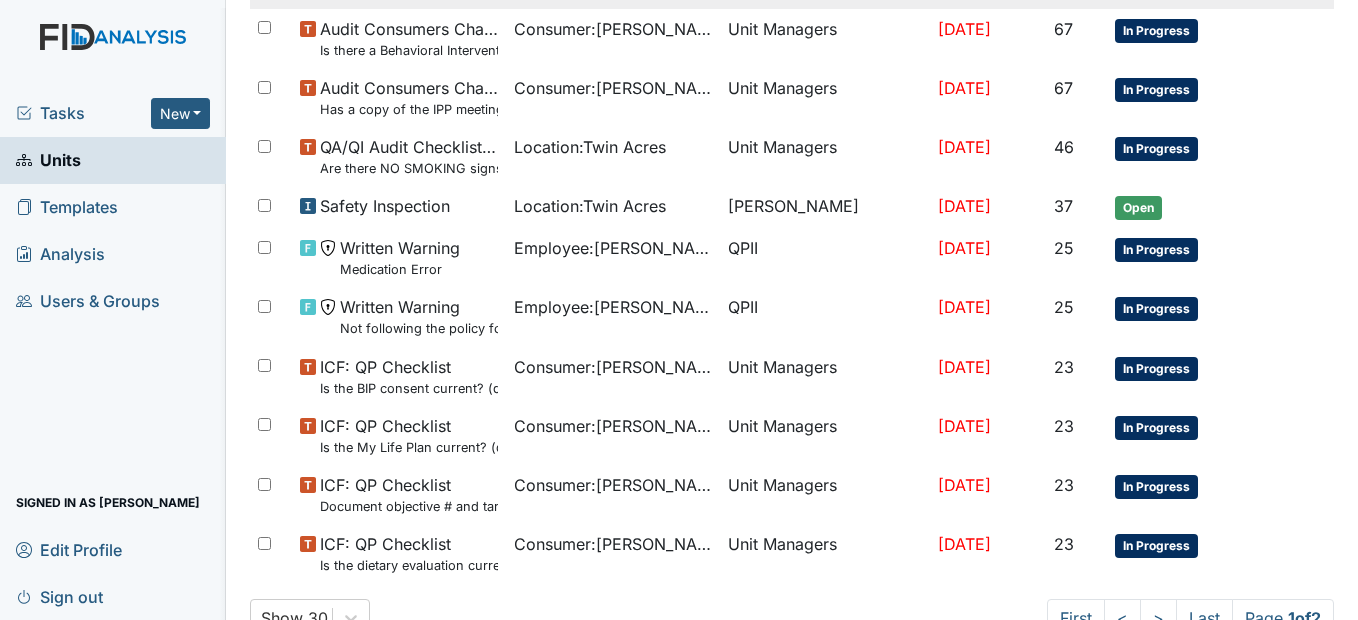scroll, scrollTop: 1387, scrollLeft: 0, axis: vertical 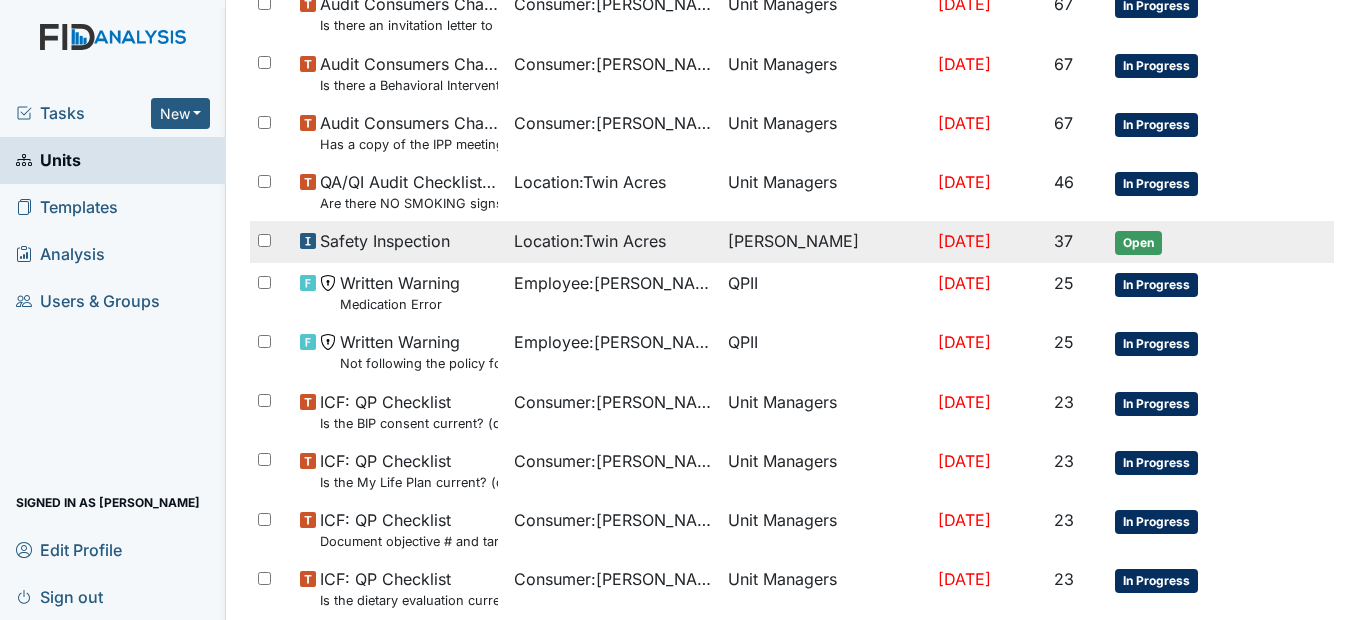 click on "Location :  Twin Acres" at bounding box center (590, 241) 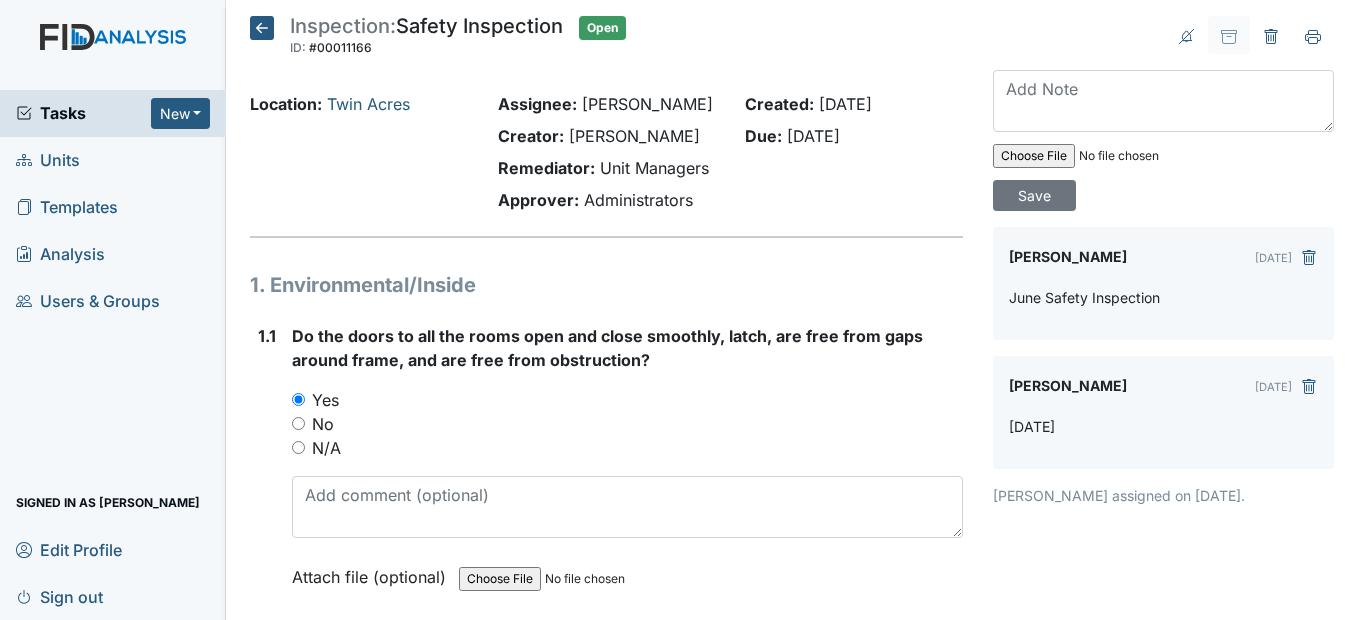 scroll, scrollTop: 0, scrollLeft: 0, axis: both 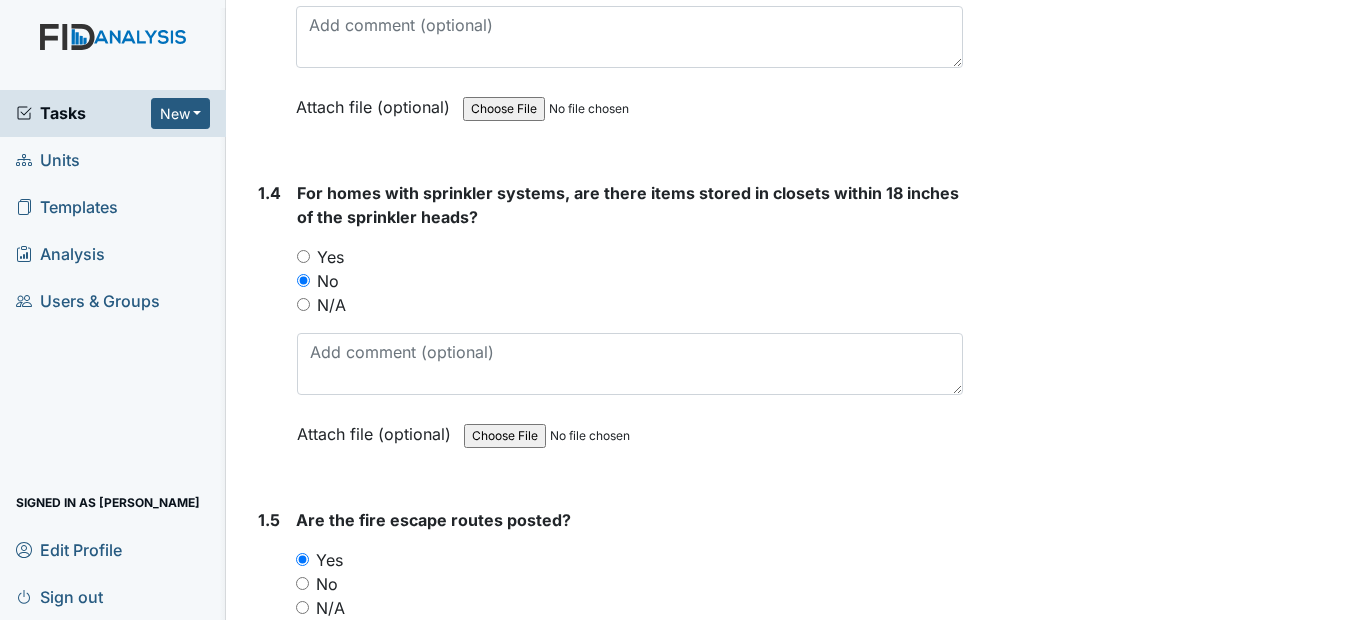 click on "Yes" at bounding box center [303, 256] 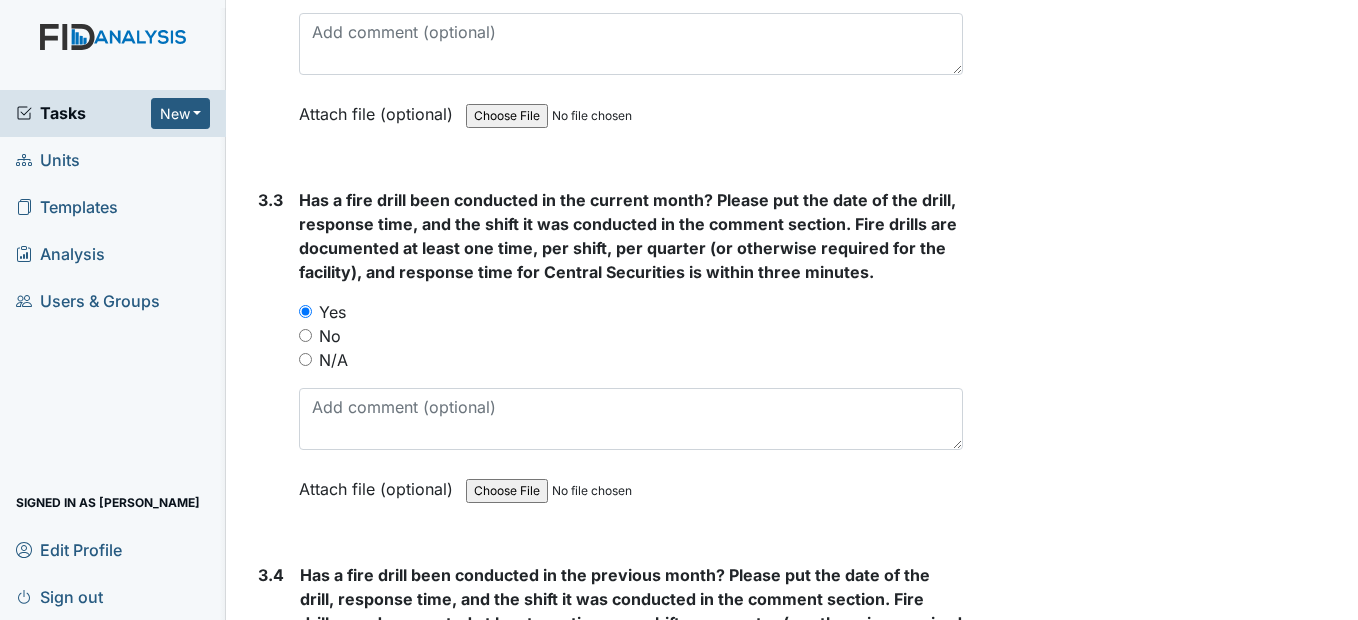 scroll, scrollTop: 8700, scrollLeft: 0, axis: vertical 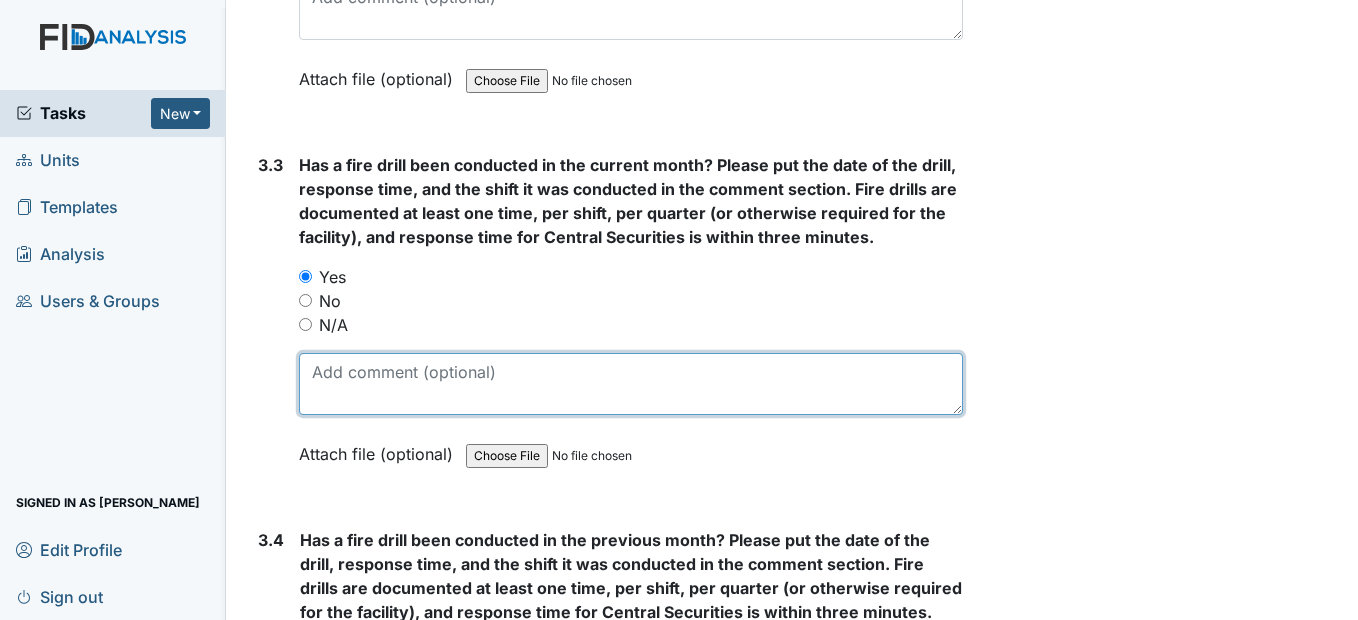 click at bounding box center (630, 384) 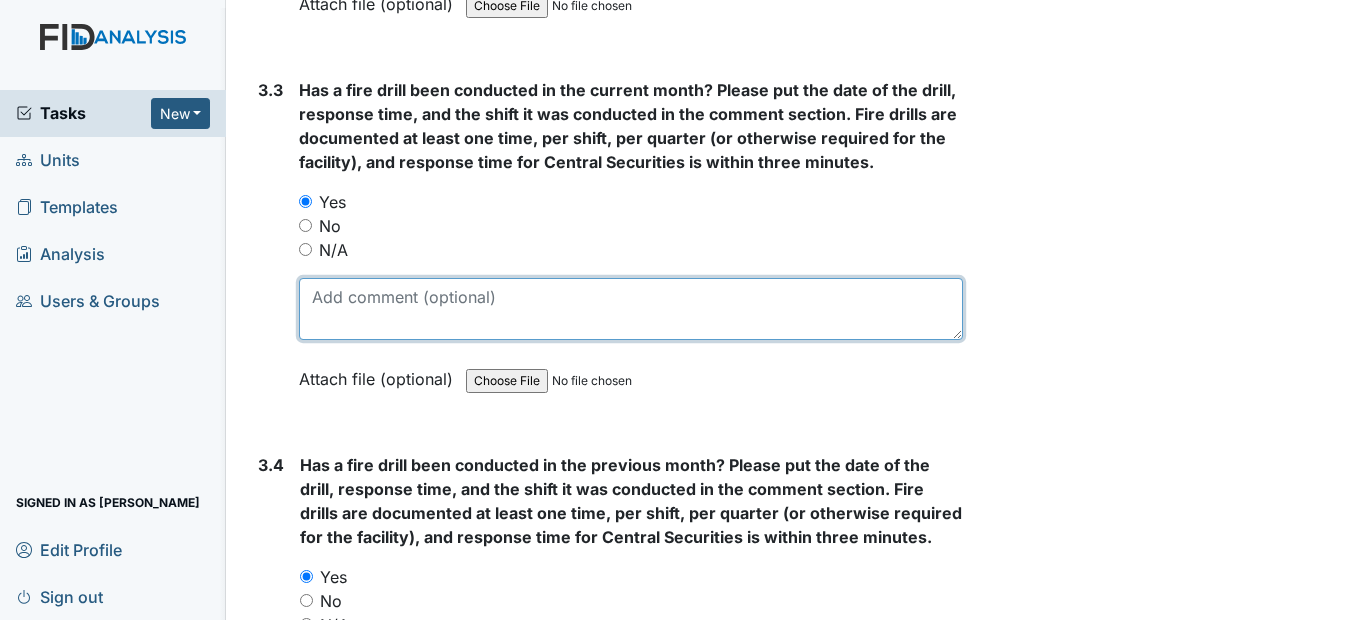 scroll, scrollTop: 8800, scrollLeft: 0, axis: vertical 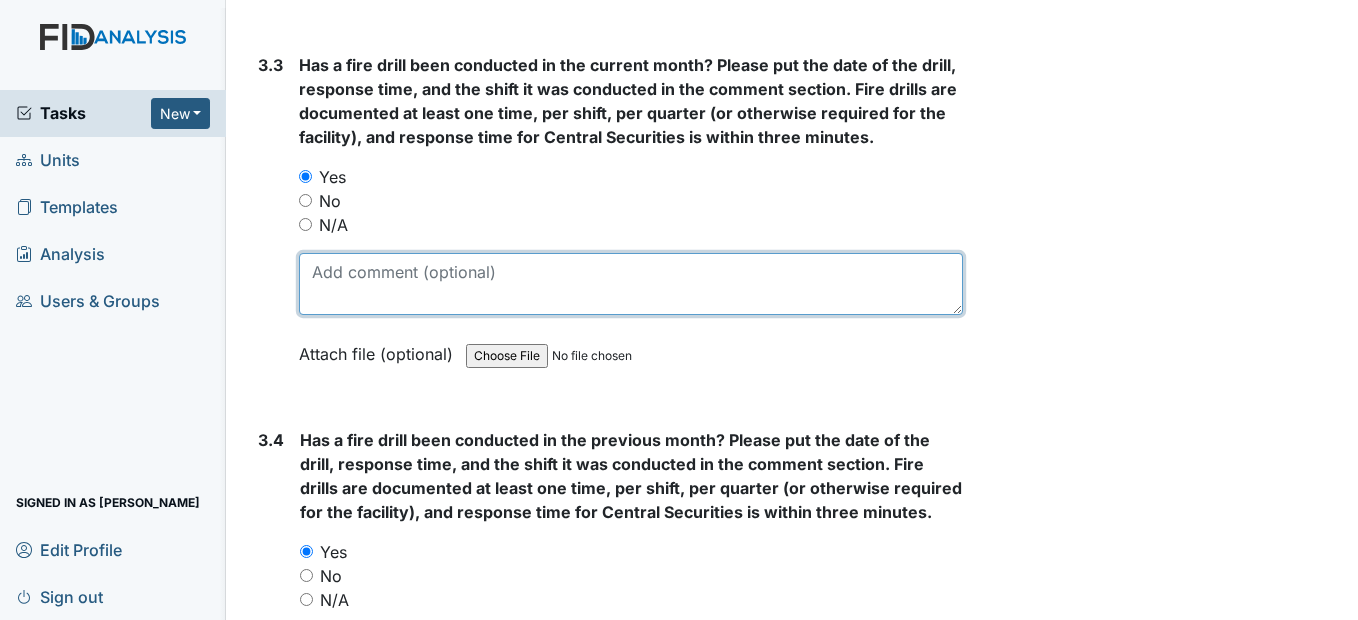 click at bounding box center (630, 284) 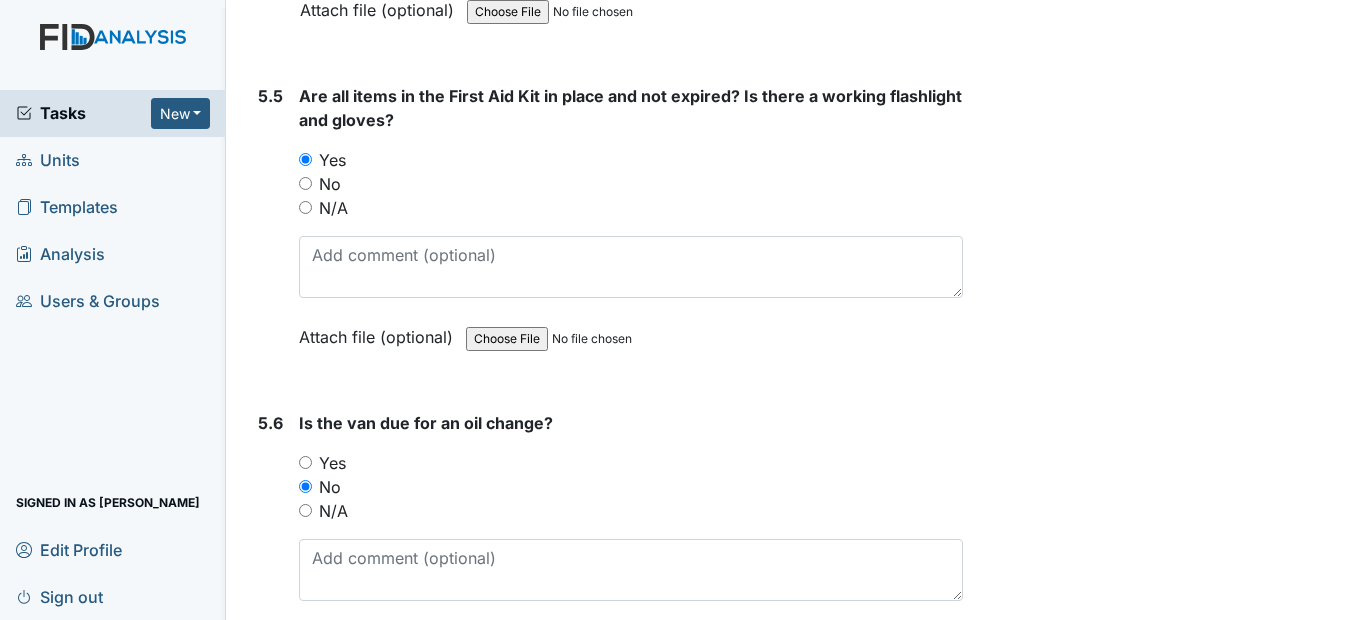 scroll, scrollTop: 15676, scrollLeft: 0, axis: vertical 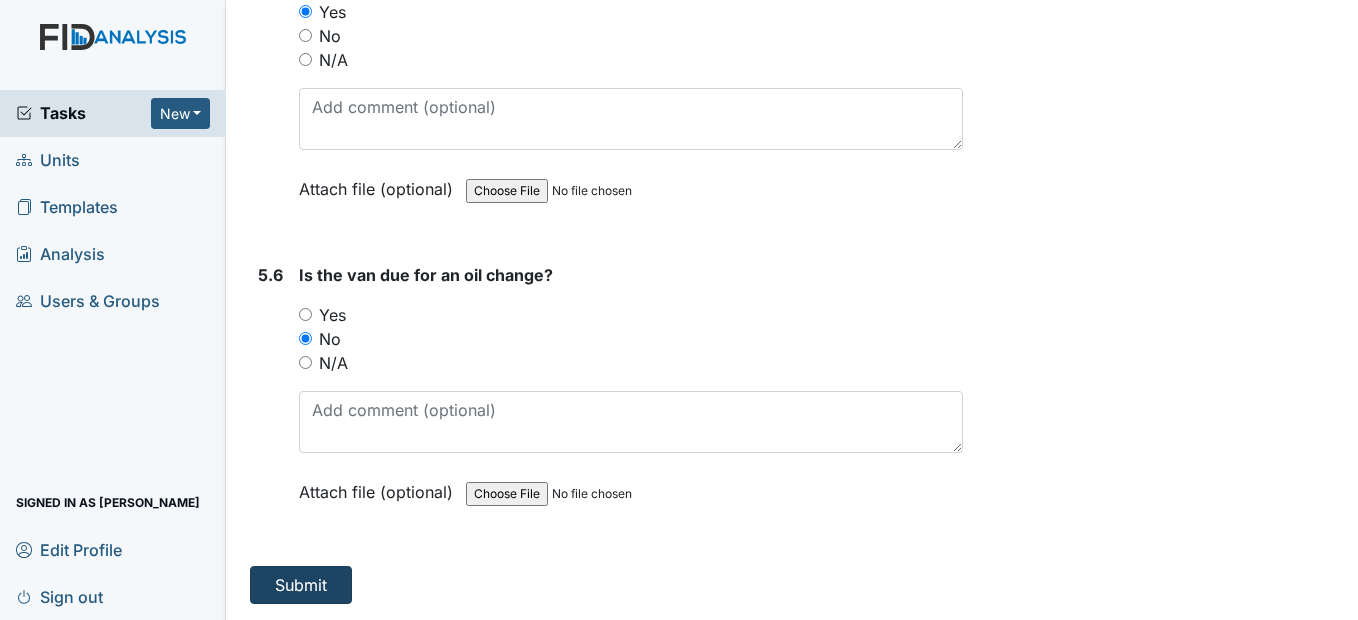type on "6/14/2025" 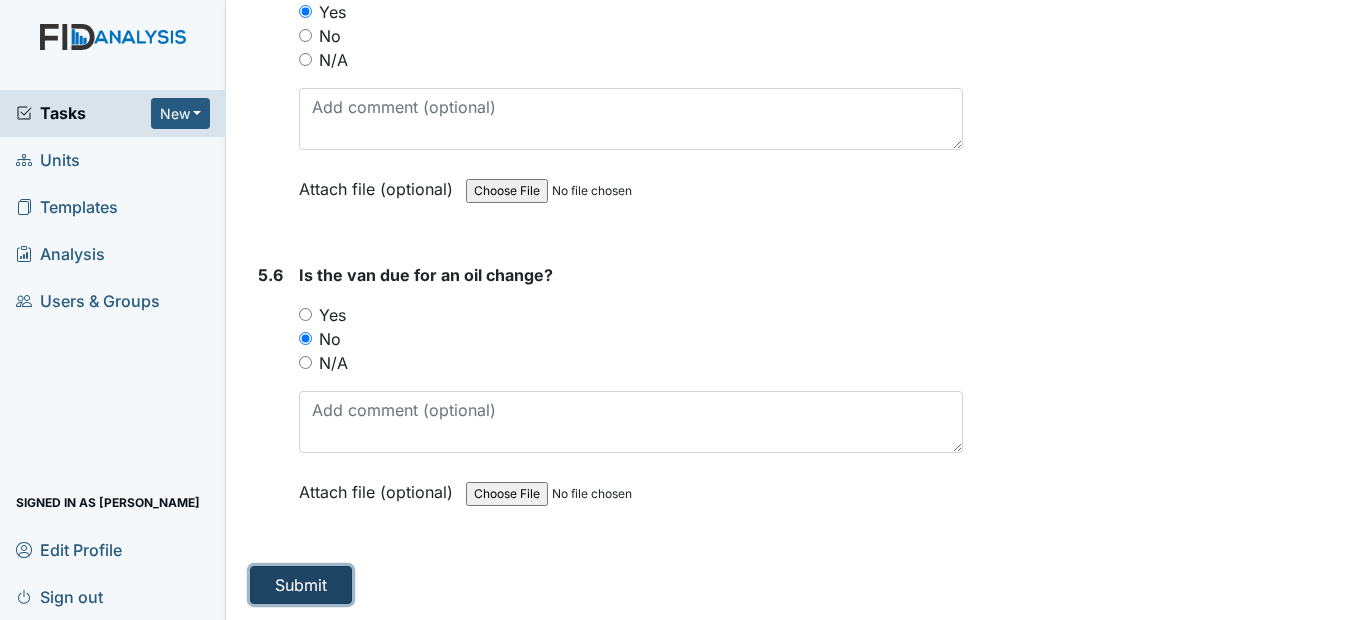 click on "Submit" at bounding box center [301, 585] 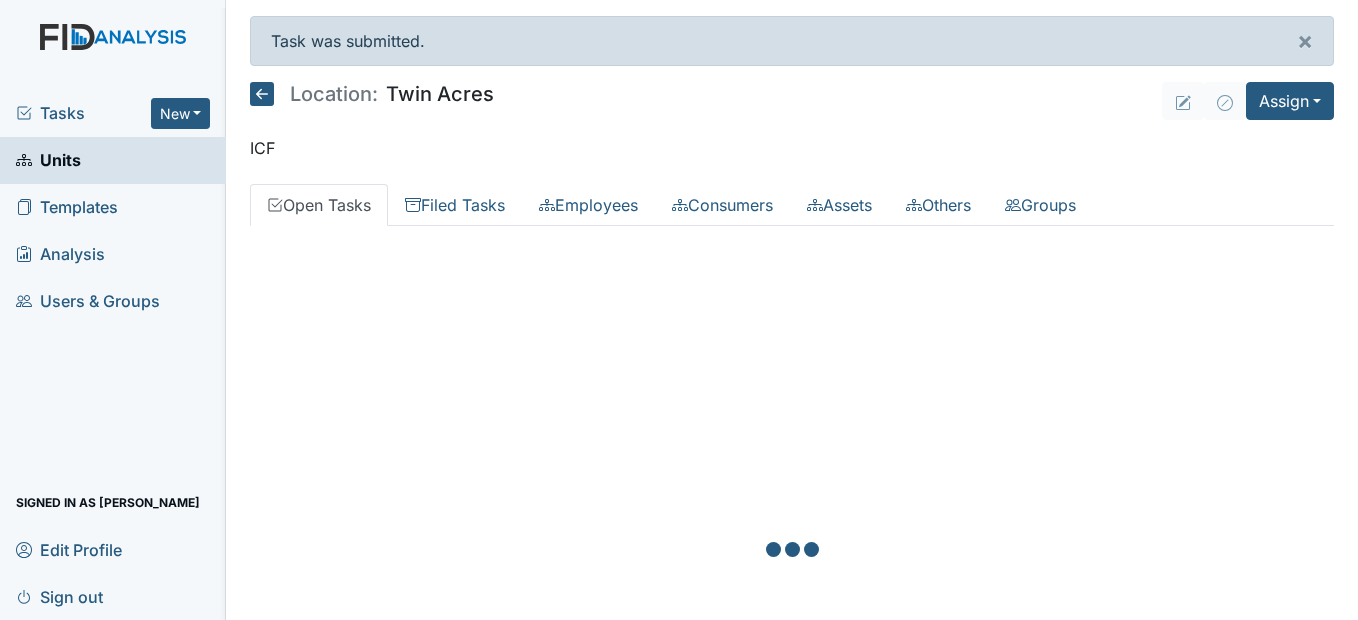 scroll, scrollTop: 0, scrollLeft: 0, axis: both 